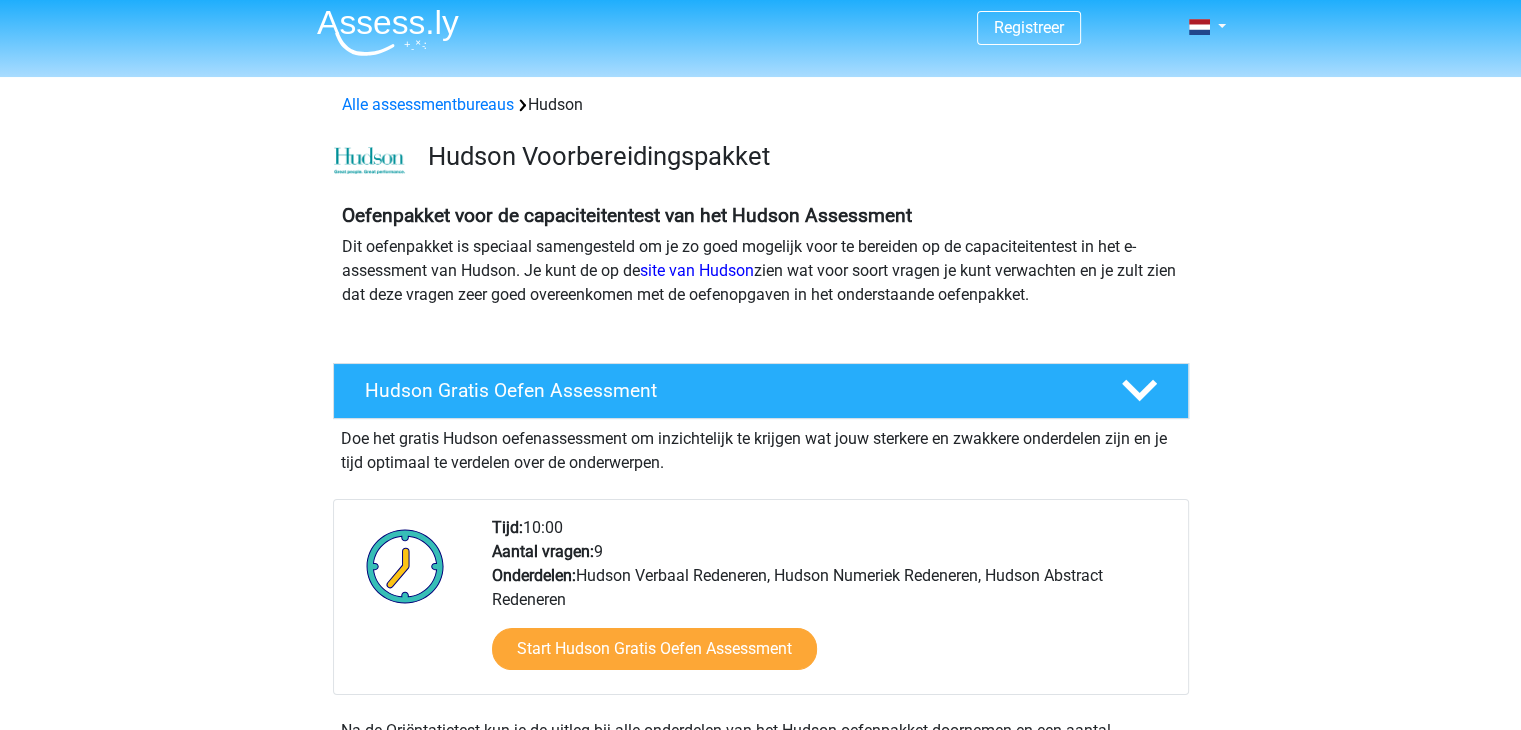 scroll, scrollTop: 8, scrollLeft: 0, axis: vertical 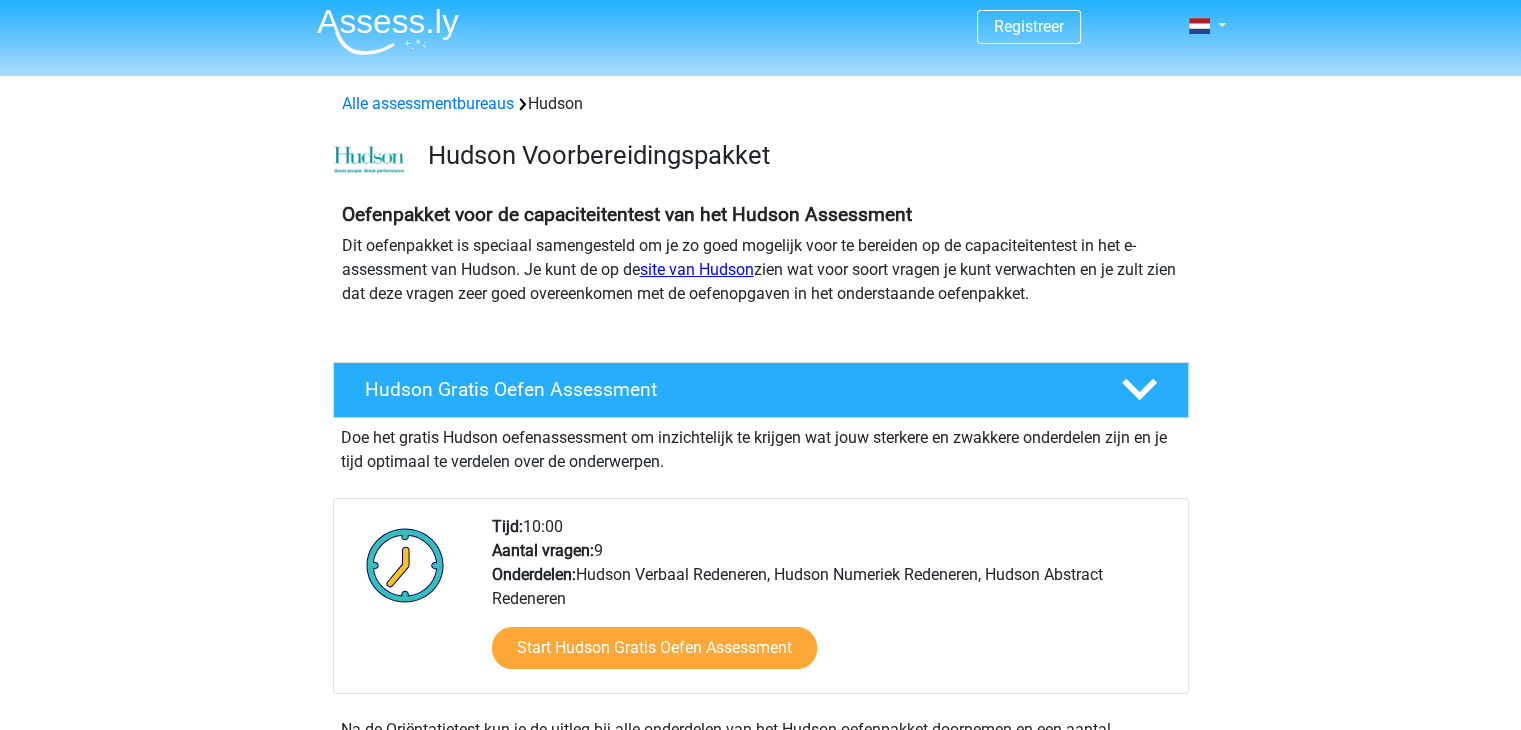 click on "site van Hudson" at bounding box center (697, 269) 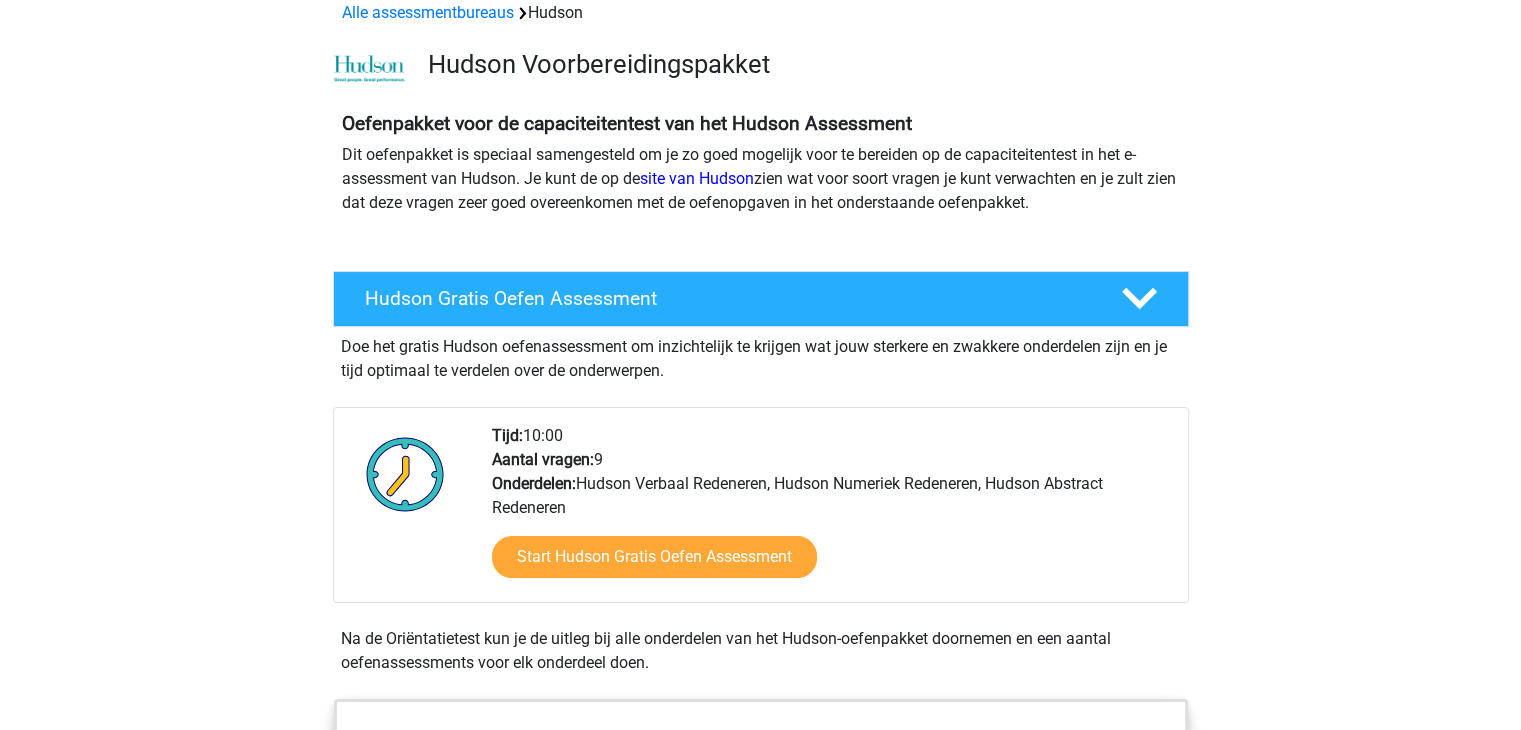 scroll, scrollTop: 104, scrollLeft: 0, axis: vertical 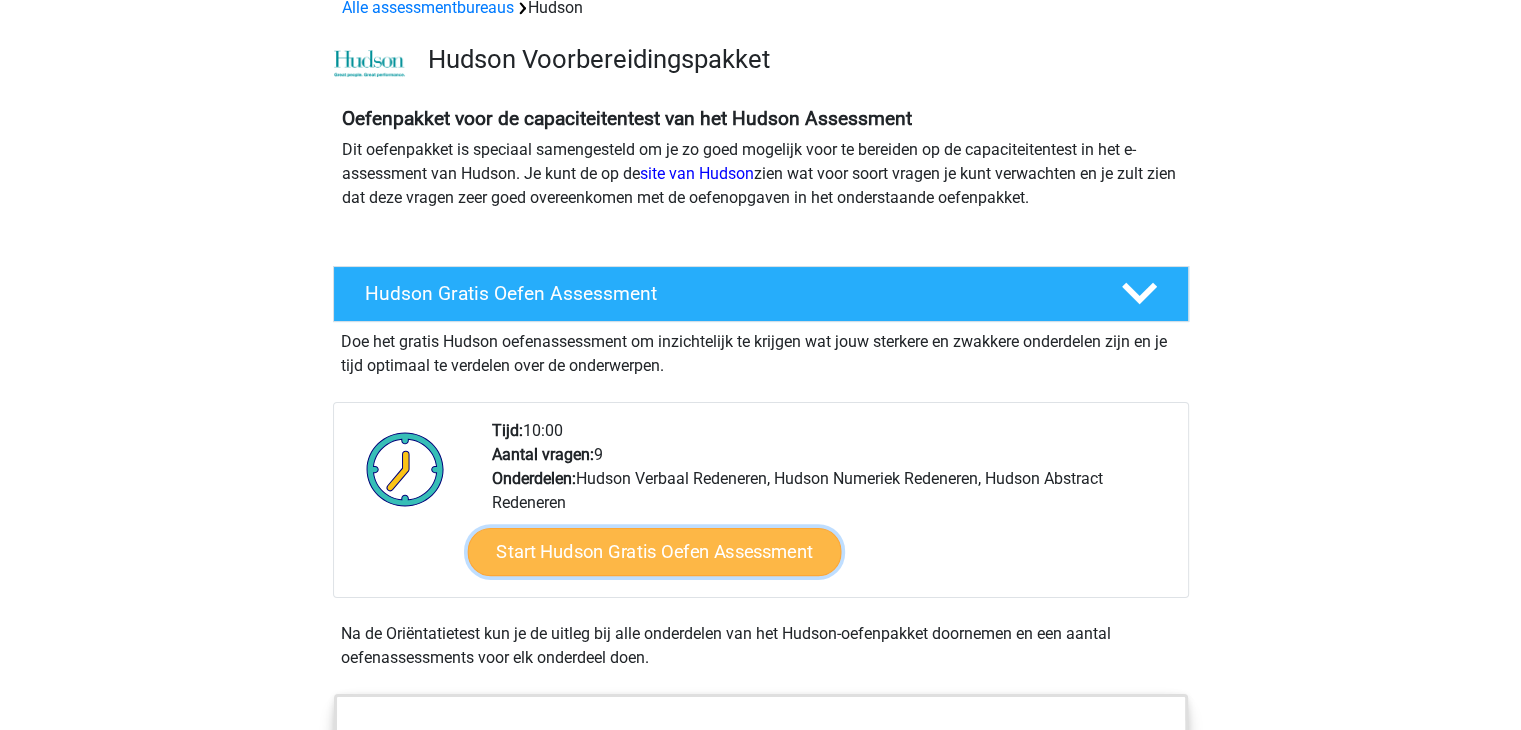 click on "Start Hudson Gratis Oefen Assessment" at bounding box center [654, 552] 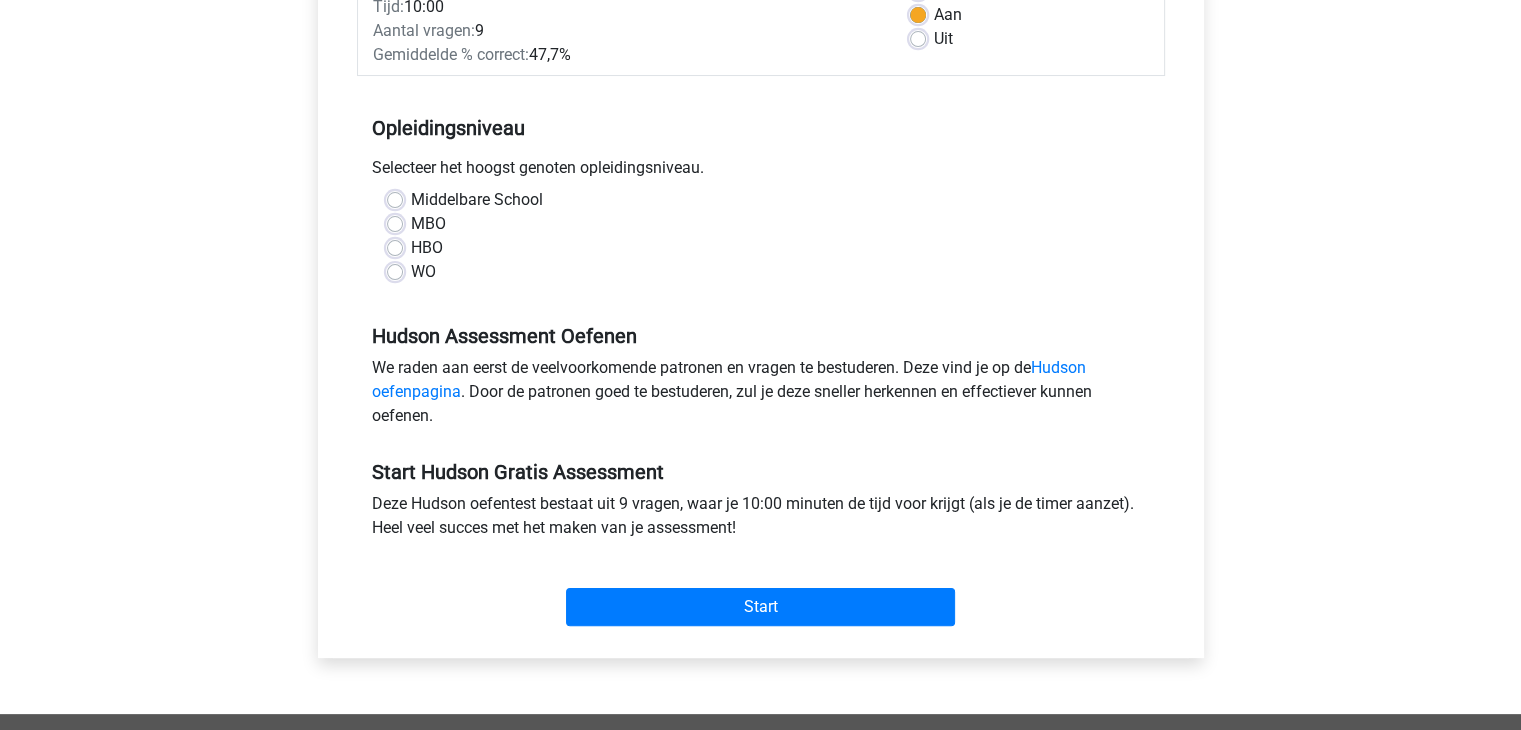 scroll, scrollTop: 331, scrollLeft: 0, axis: vertical 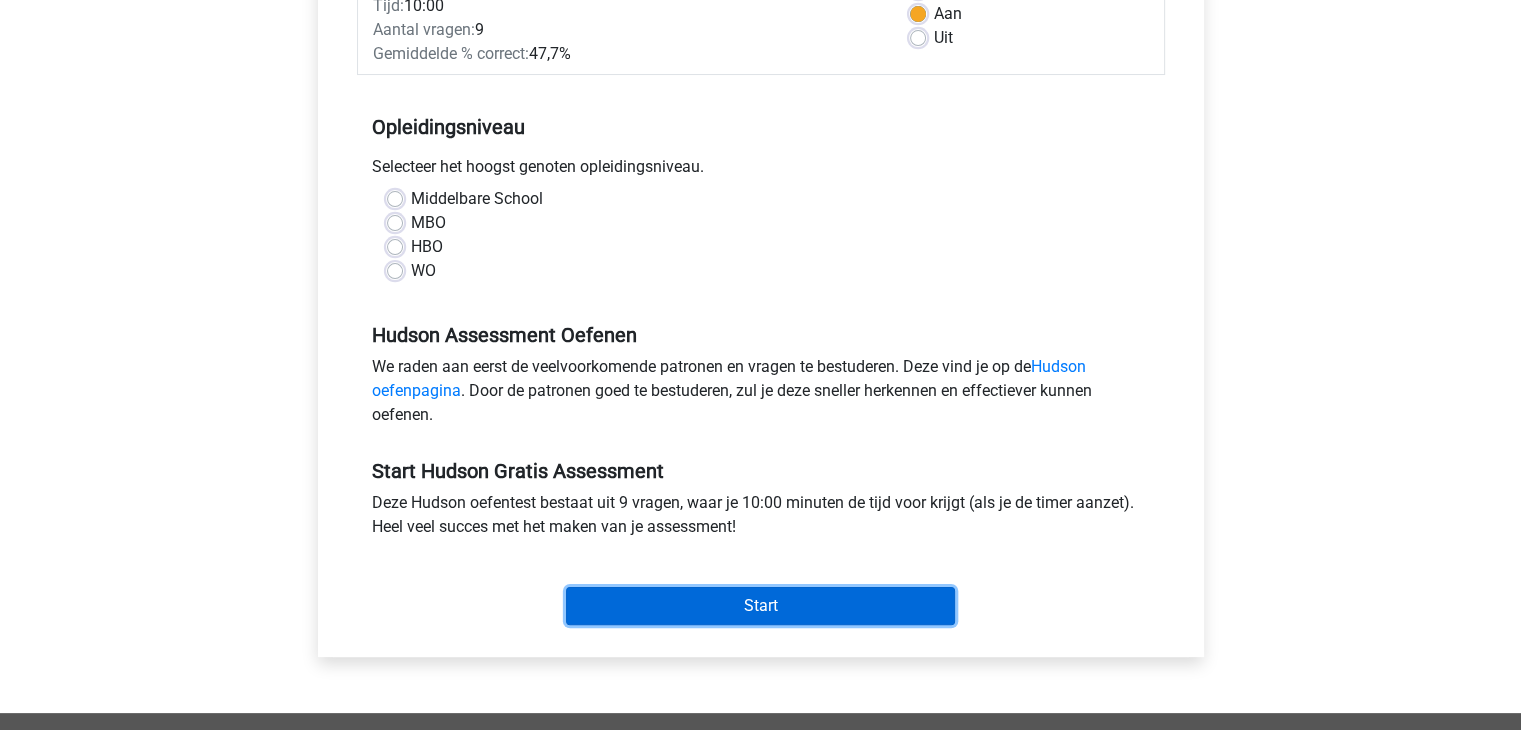 click on "Start" at bounding box center (760, 606) 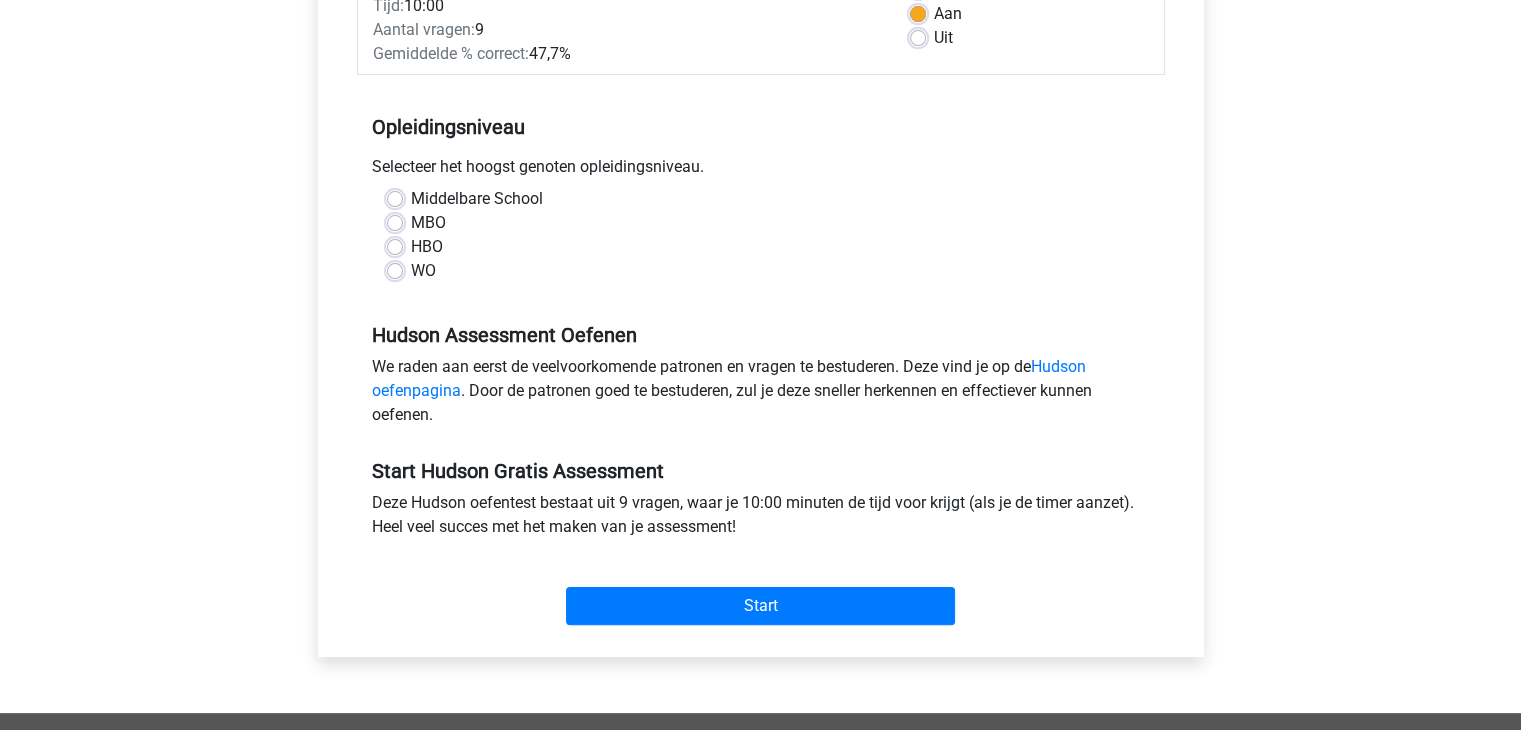 click on "WO" at bounding box center (761, 271) 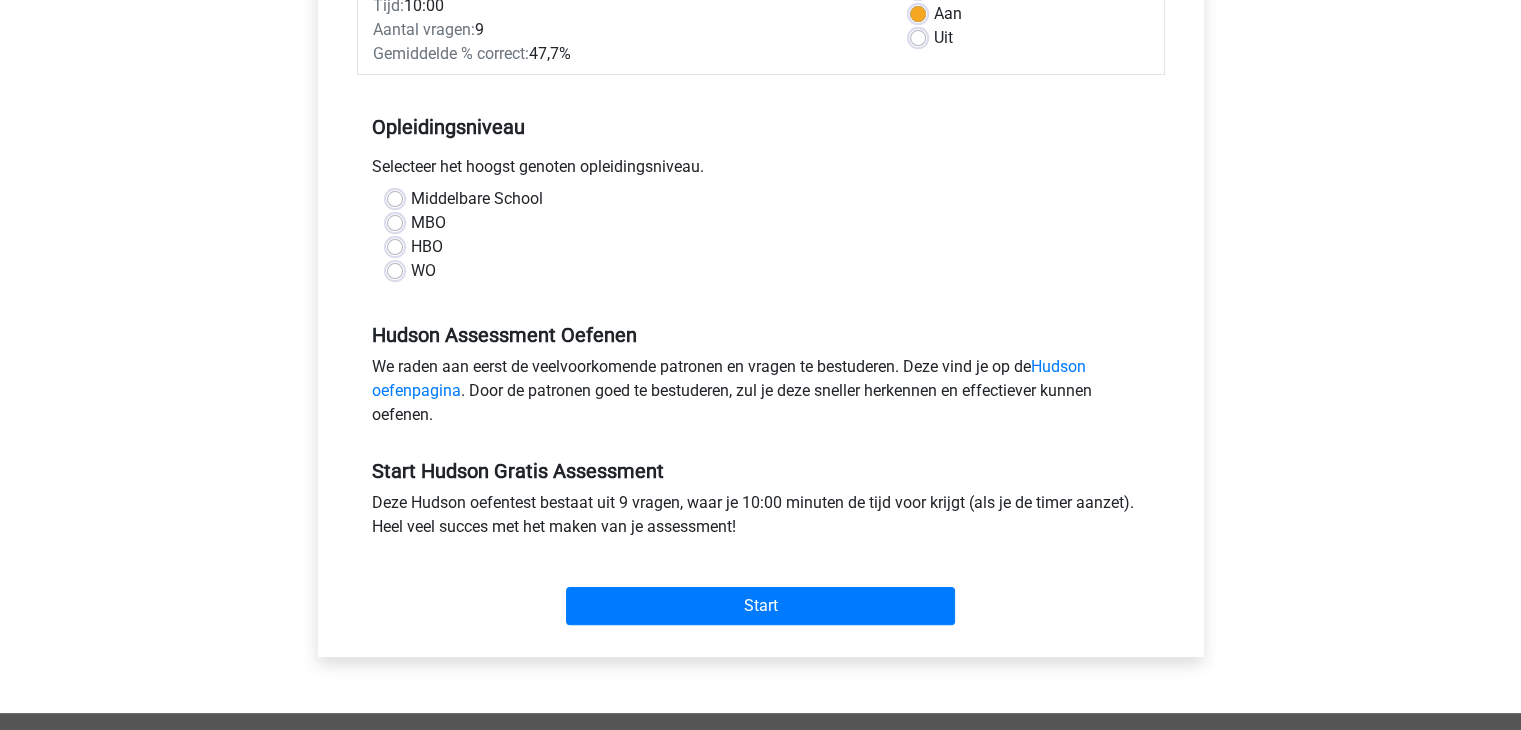 click on "HBO" at bounding box center [427, 247] 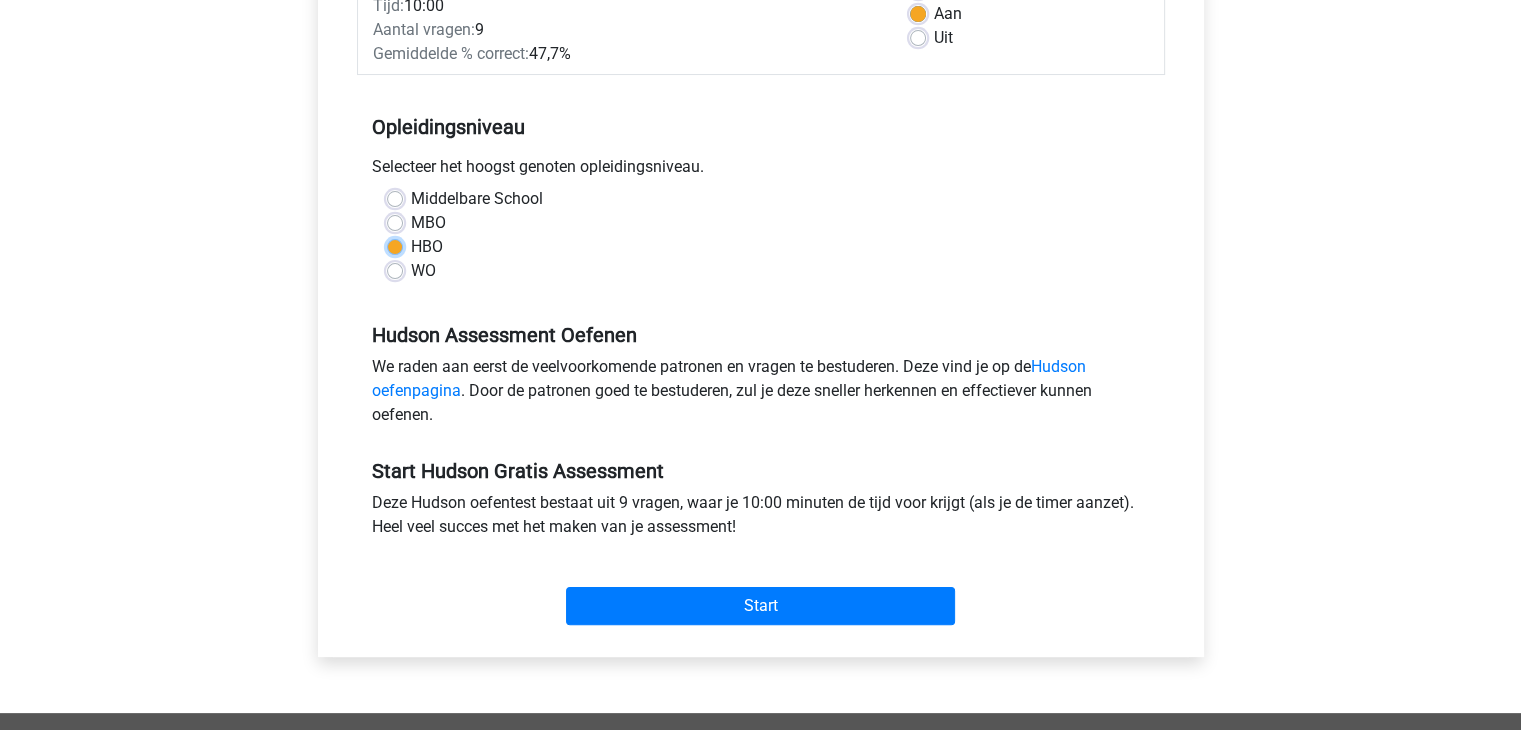 click on "HBO" at bounding box center [395, 245] 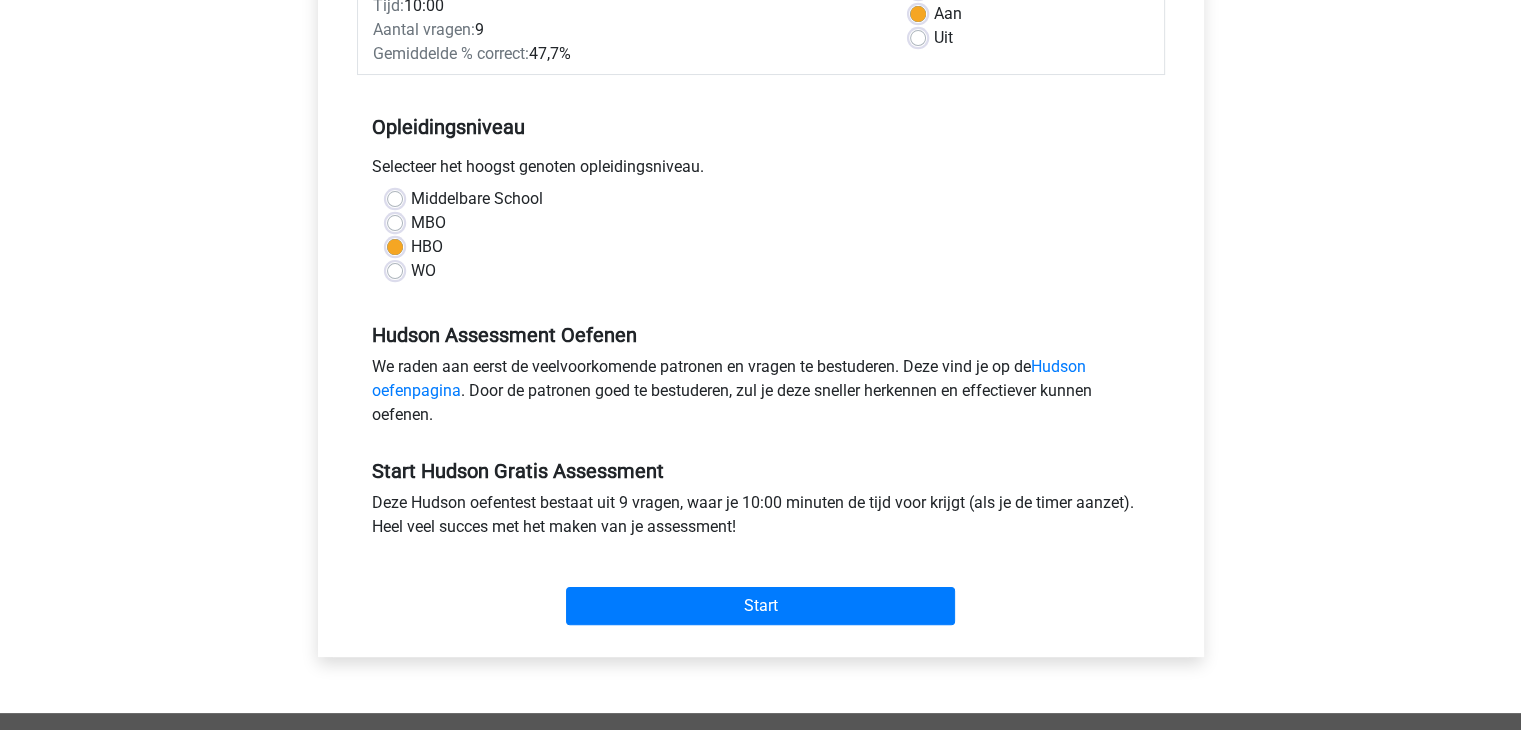 click on "Start" at bounding box center [761, 590] 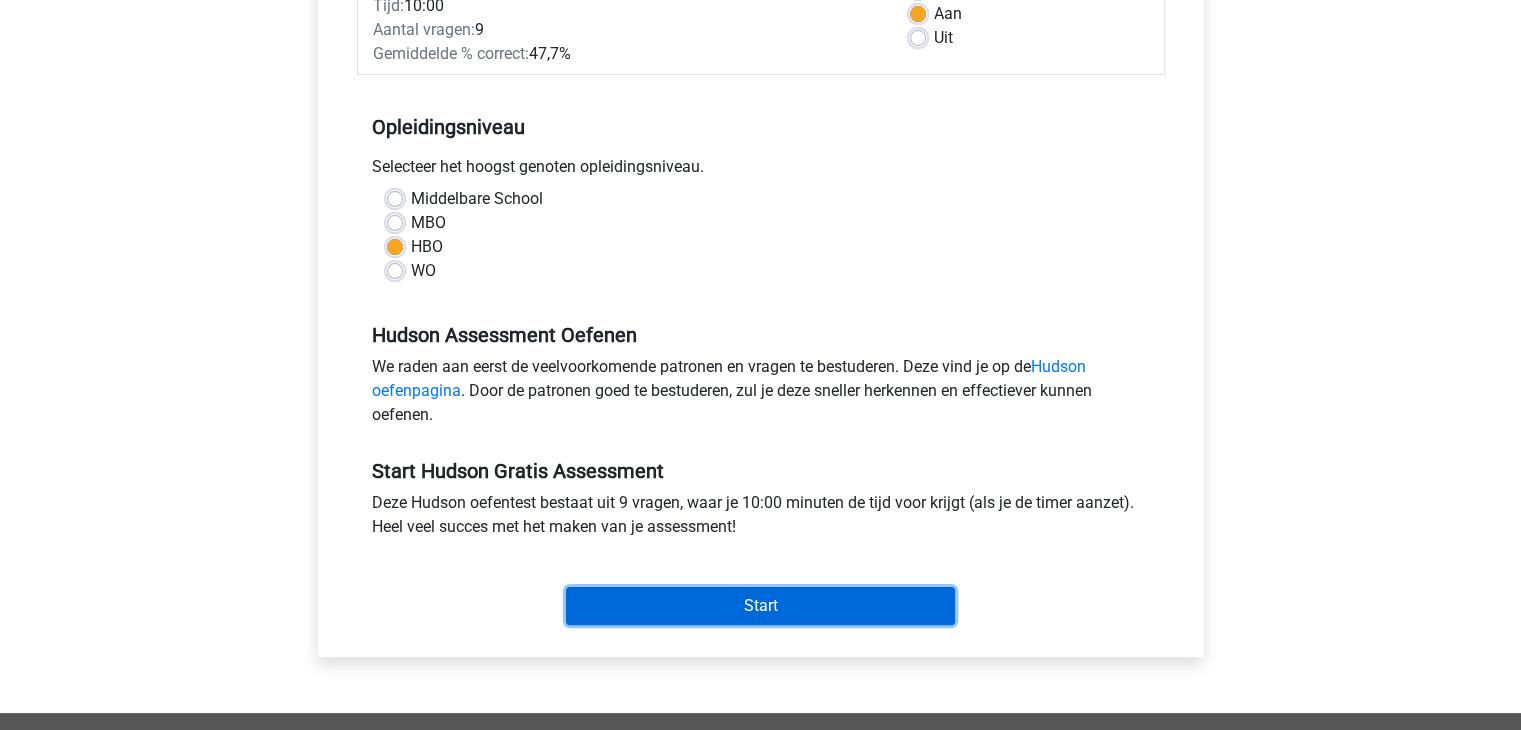 click on "Start" at bounding box center [760, 606] 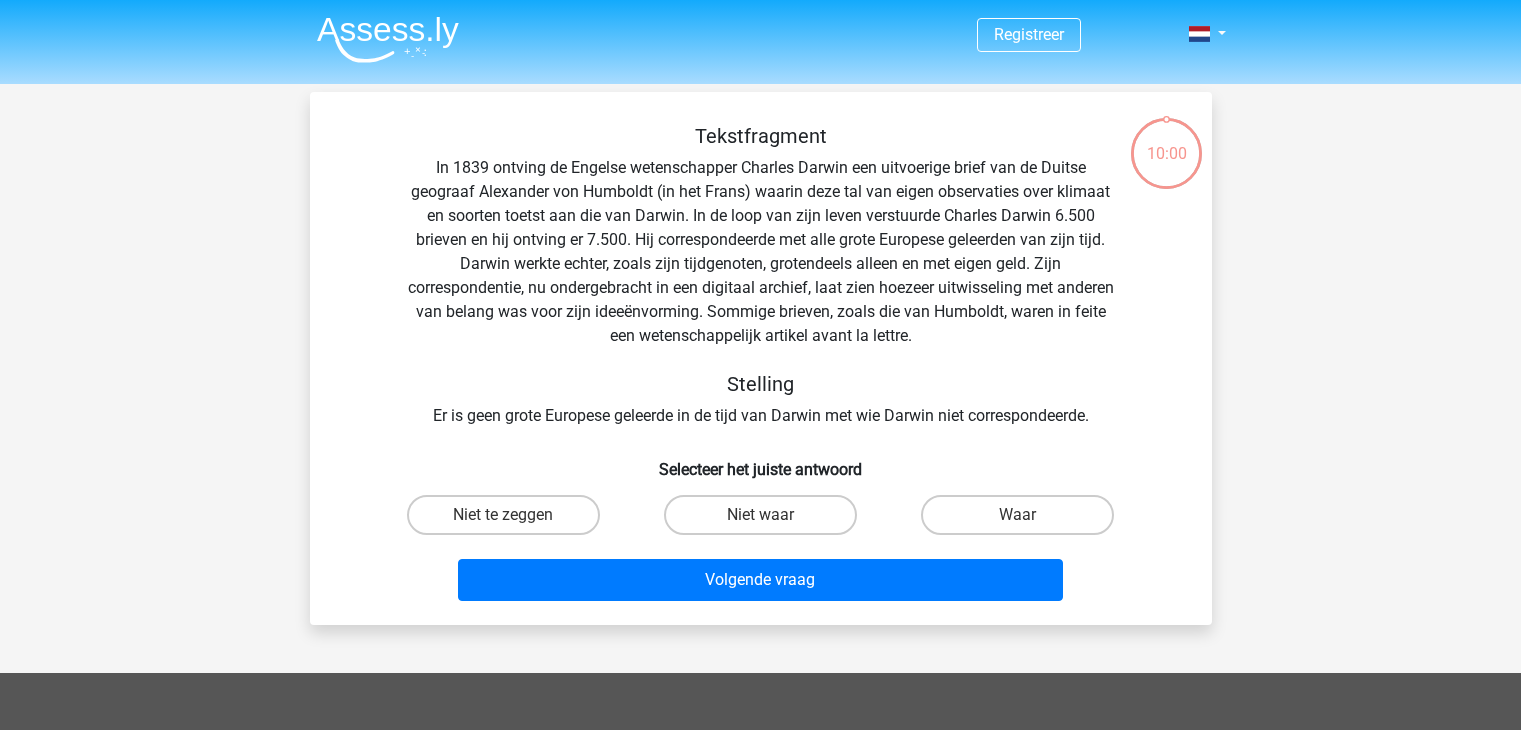 scroll, scrollTop: 0, scrollLeft: 0, axis: both 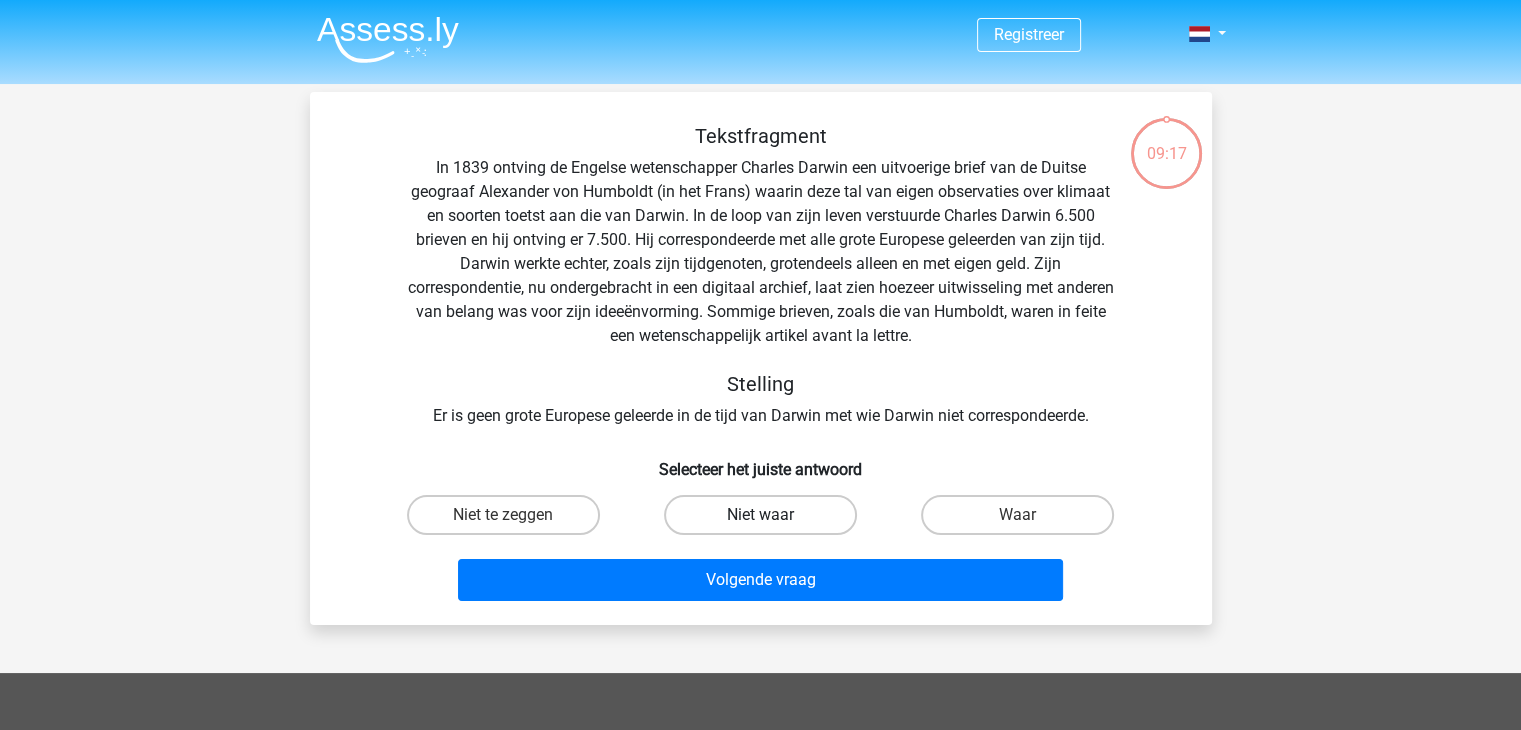 click on "Niet waar" at bounding box center (760, 515) 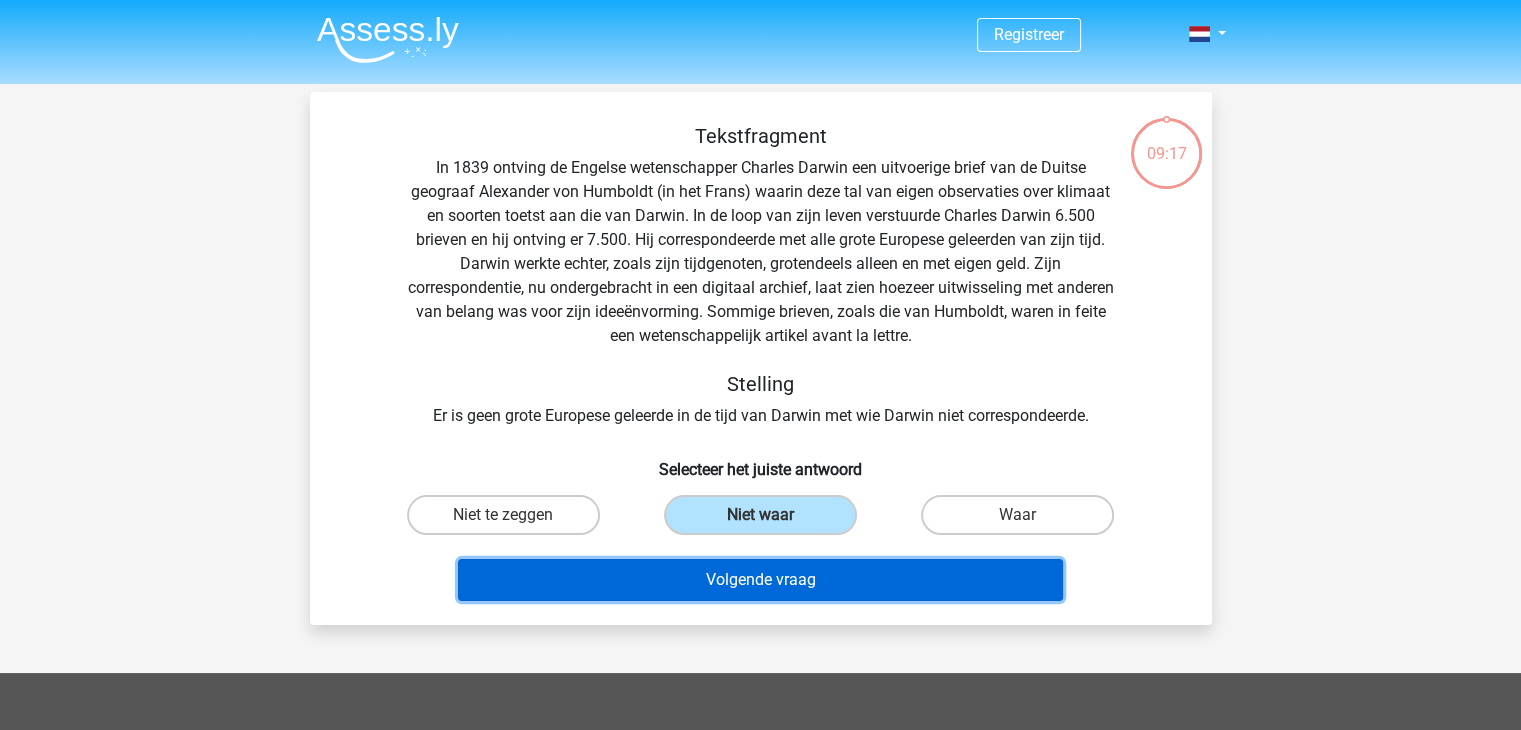 click on "Volgende vraag" at bounding box center (760, 580) 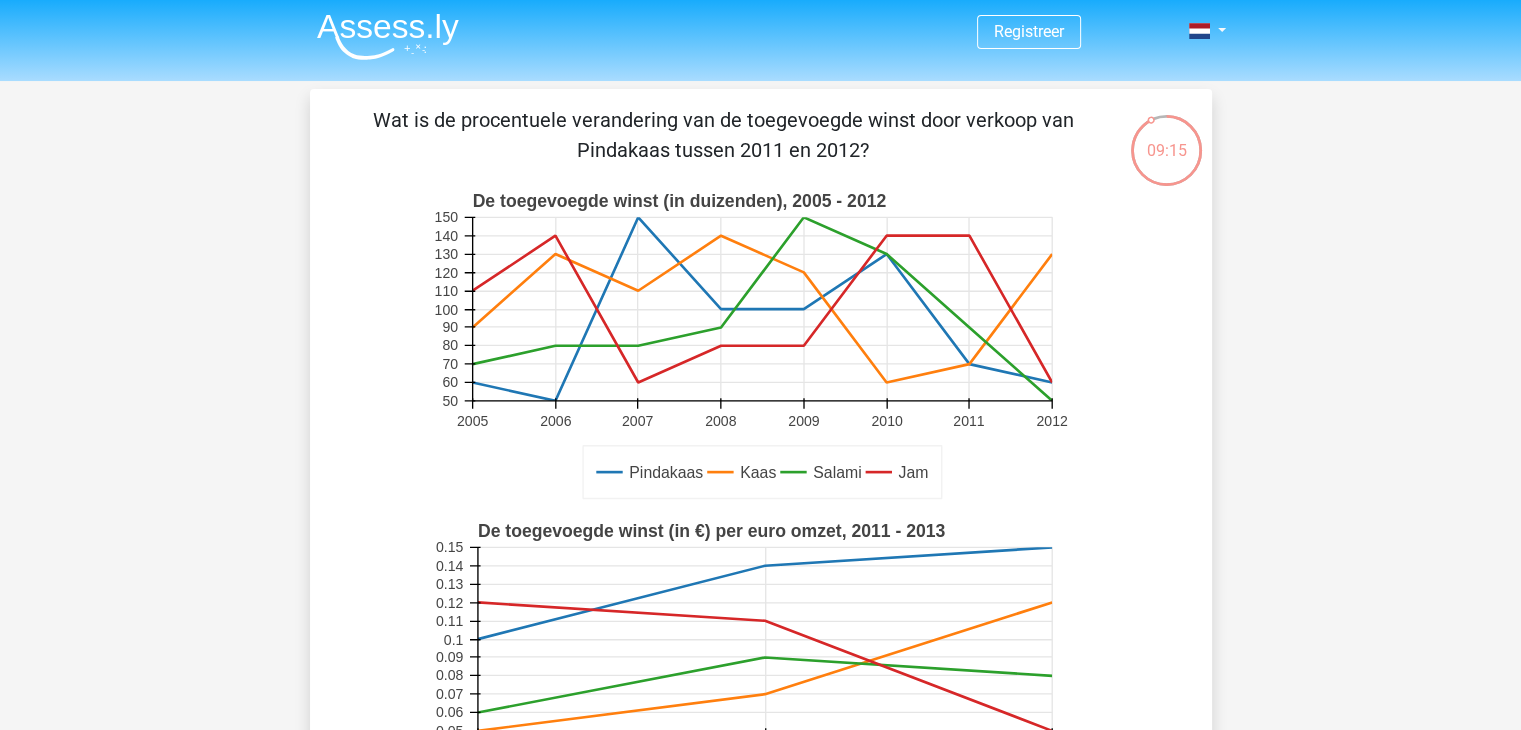 scroll, scrollTop: 4, scrollLeft: 0, axis: vertical 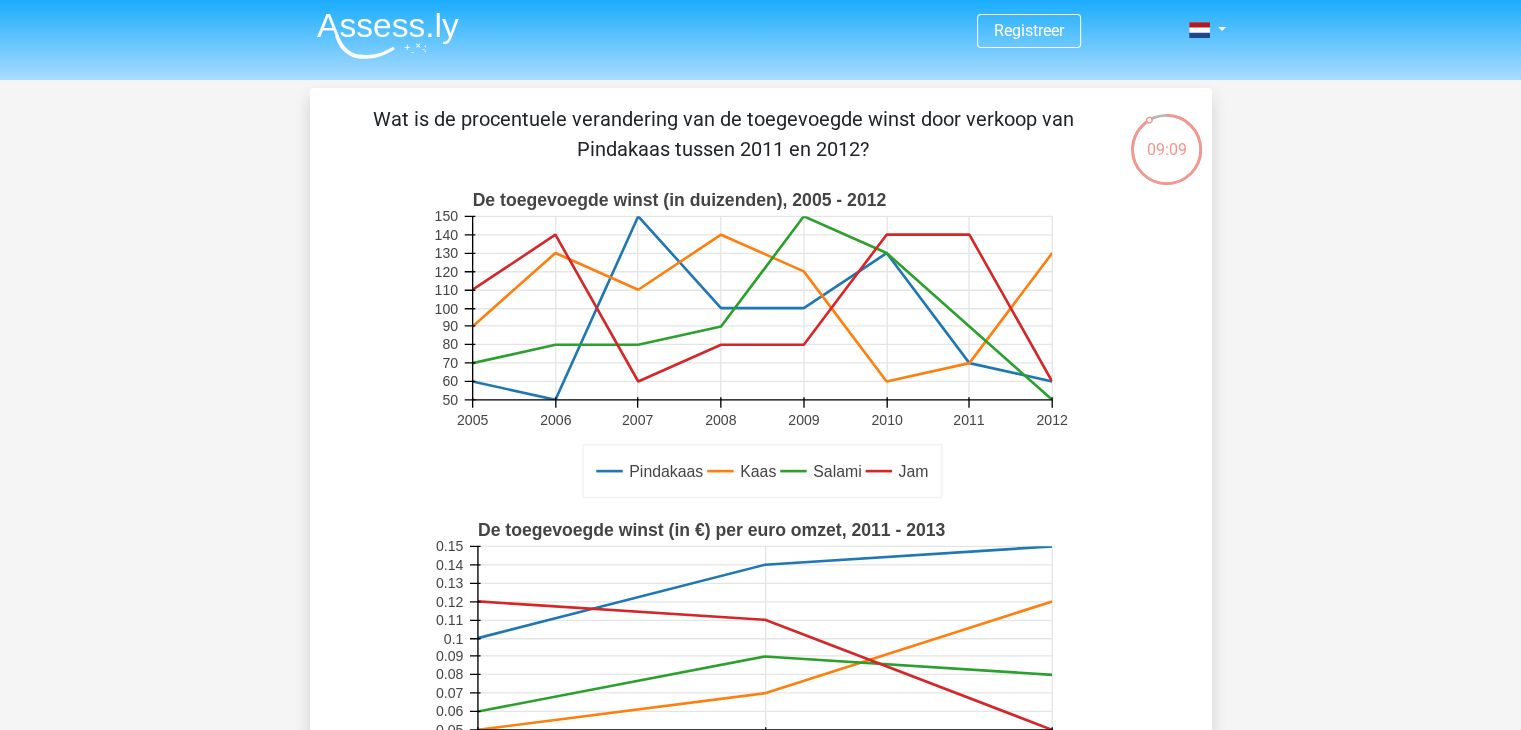 click 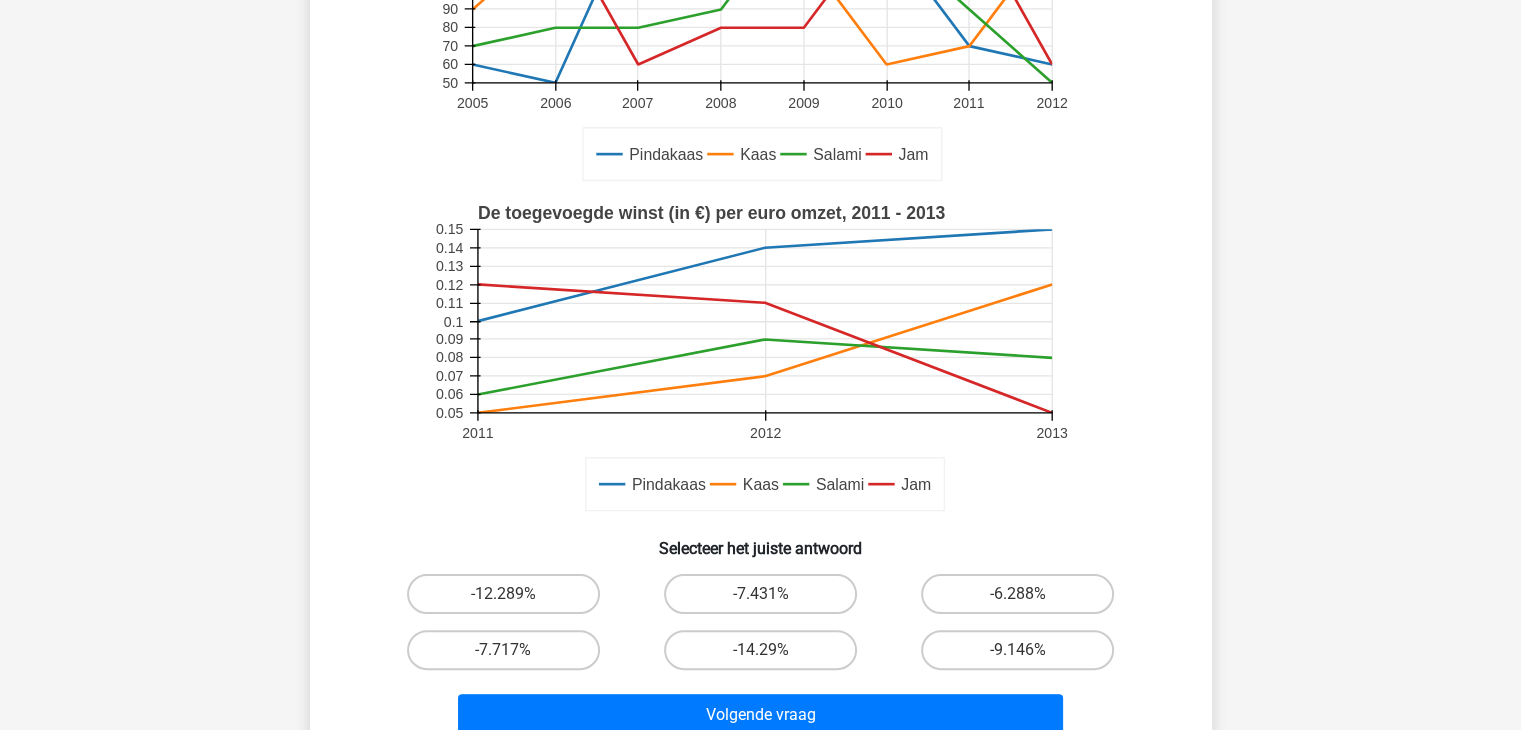 scroll, scrollTop: 418, scrollLeft: 0, axis: vertical 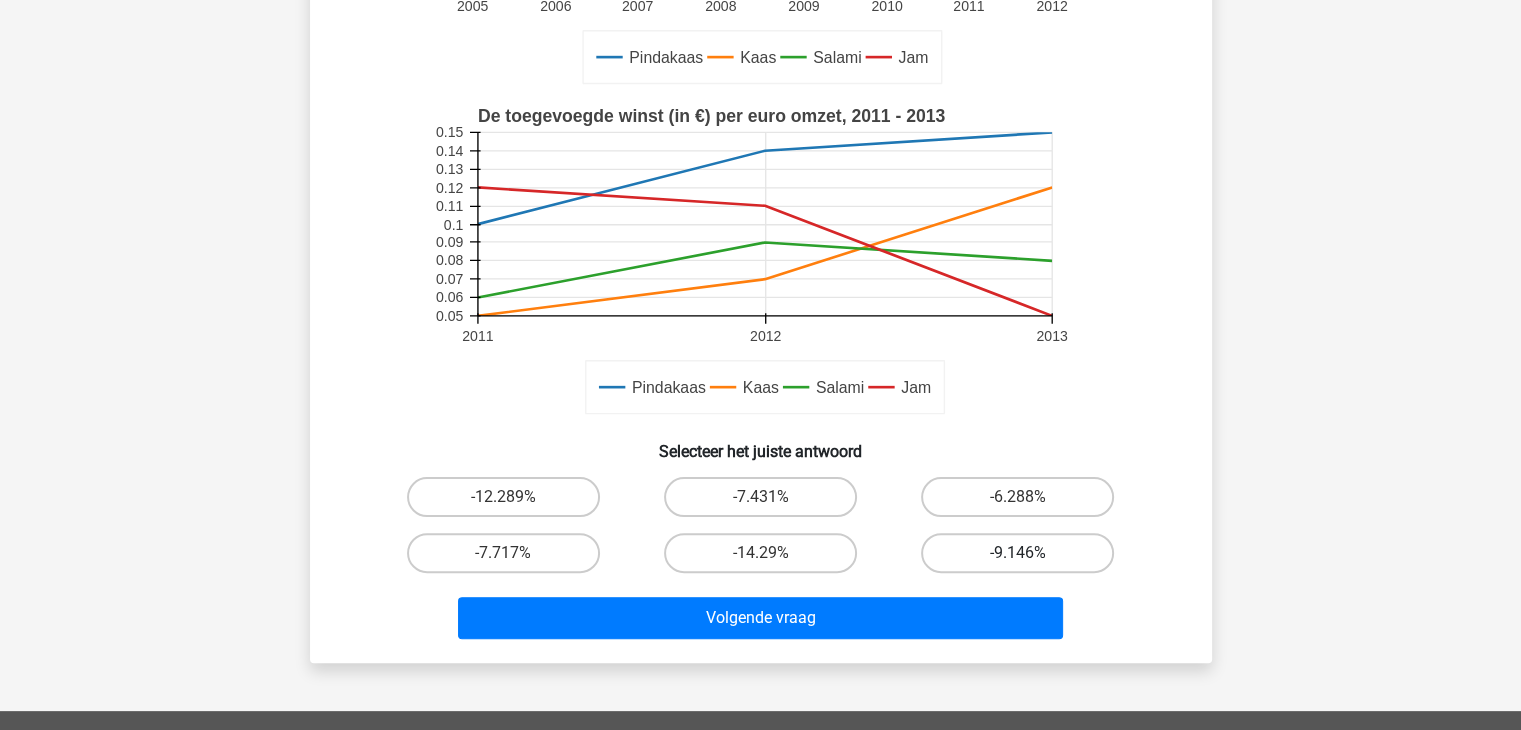 click on "-9.146%" at bounding box center [1017, 553] 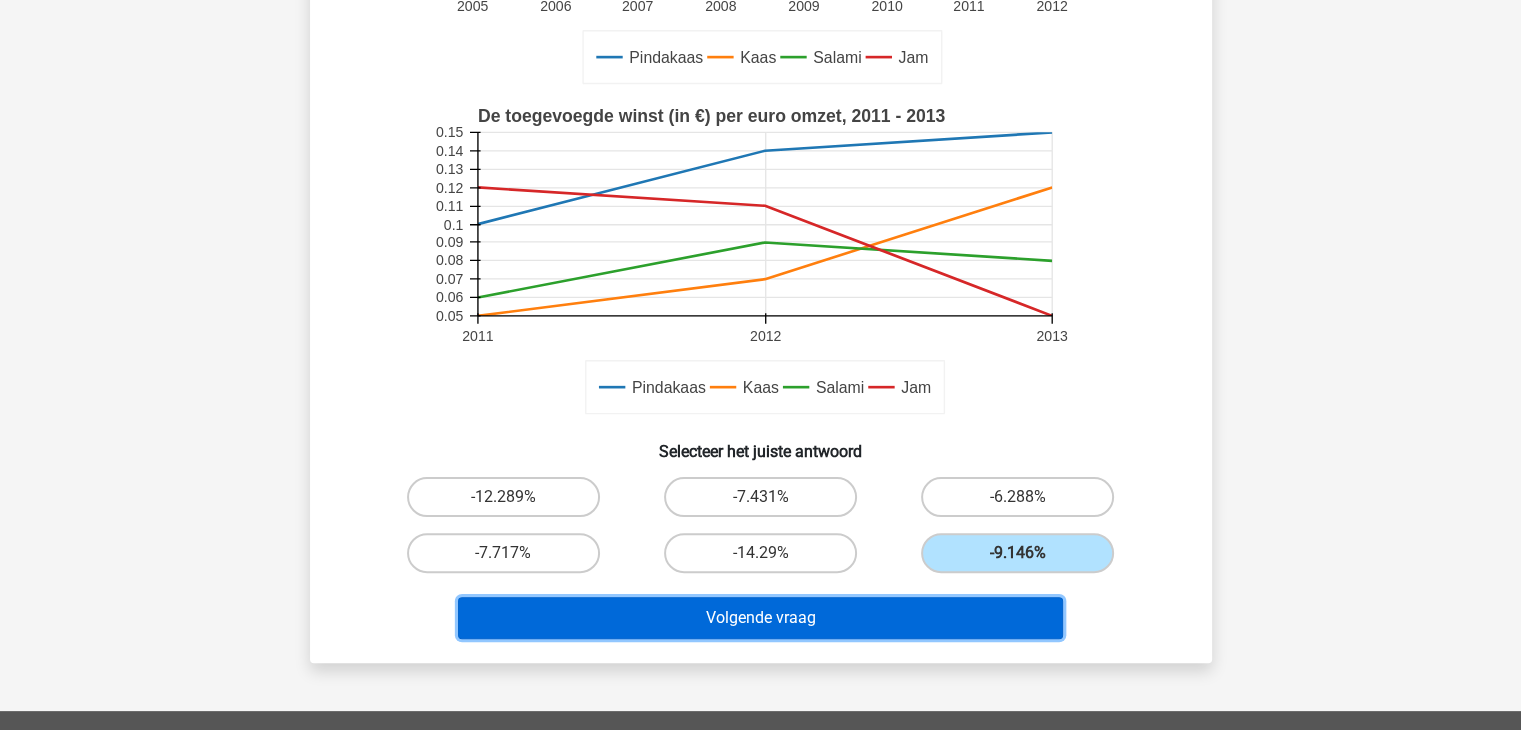 click on "Volgende vraag" at bounding box center [760, 618] 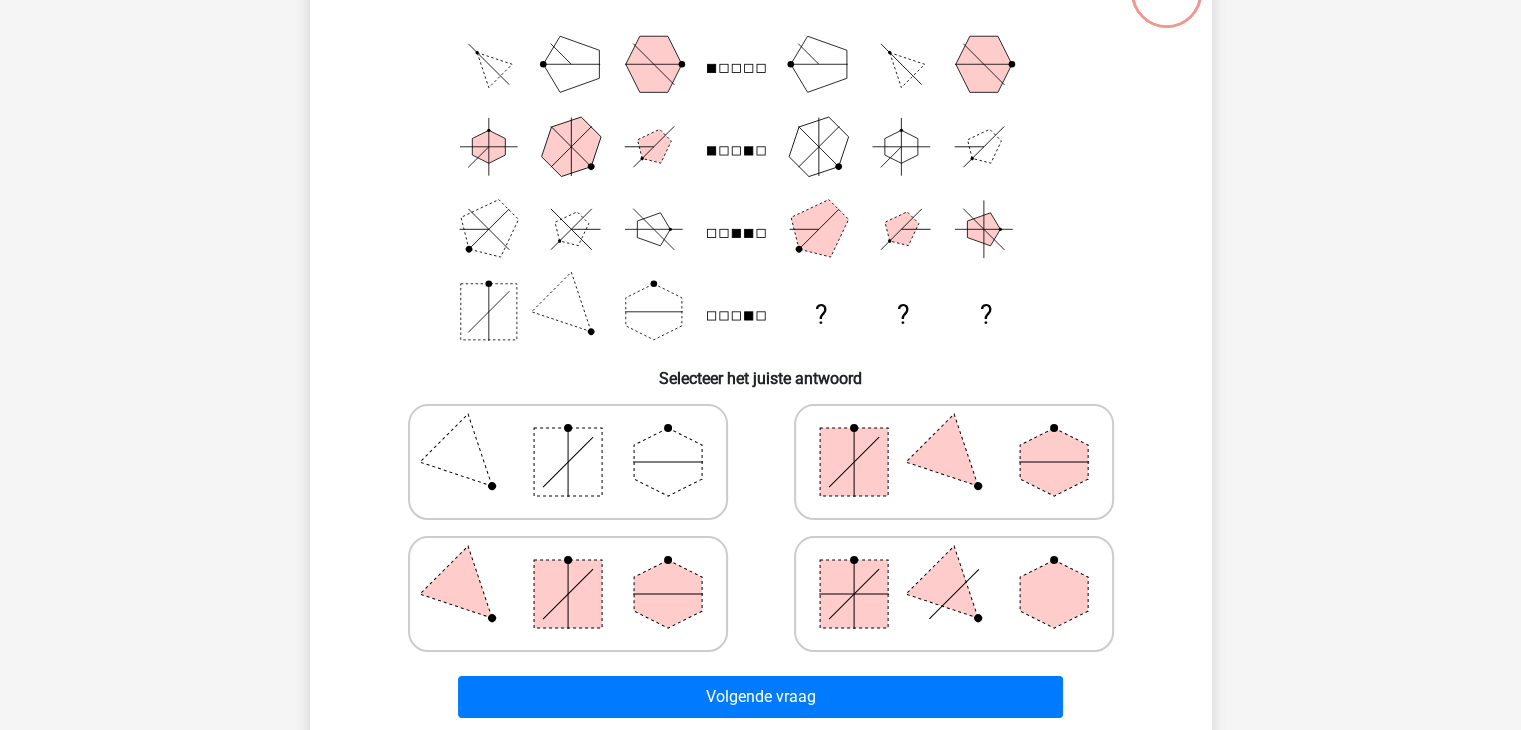 scroll, scrollTop: 162, scrollLeft: 0, axis: vertical 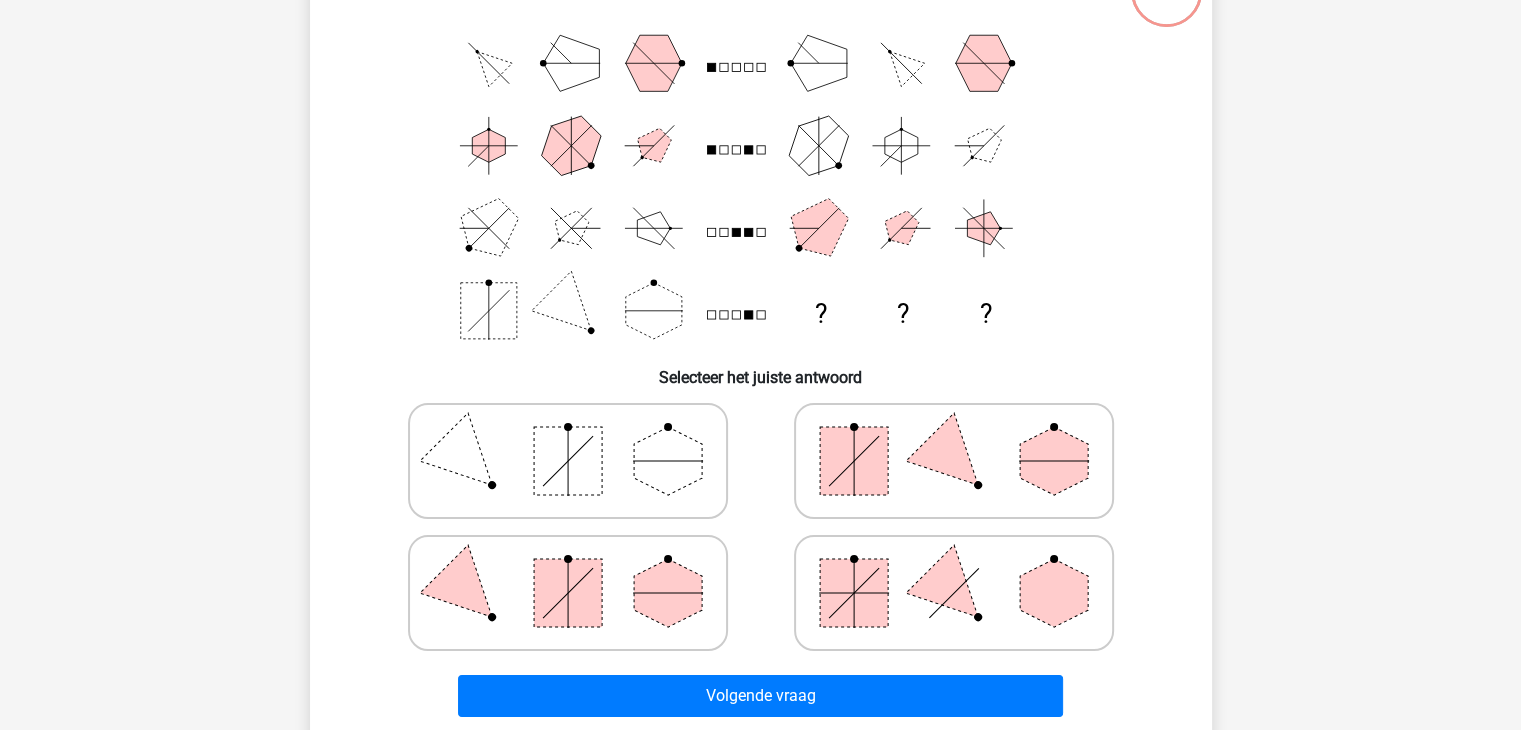 click 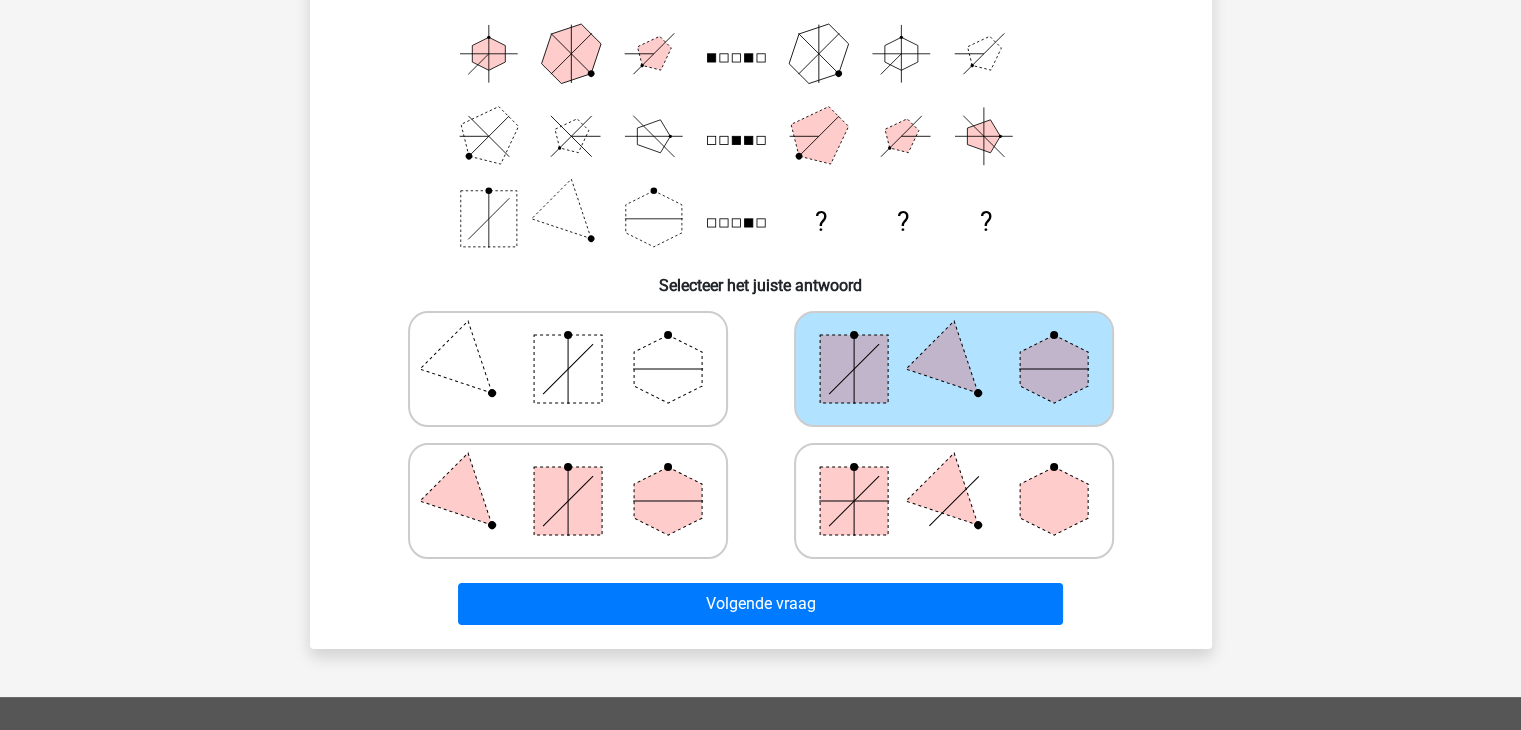 scroll, scrollTop: 263, scrollLeft: 0, axis: vertical 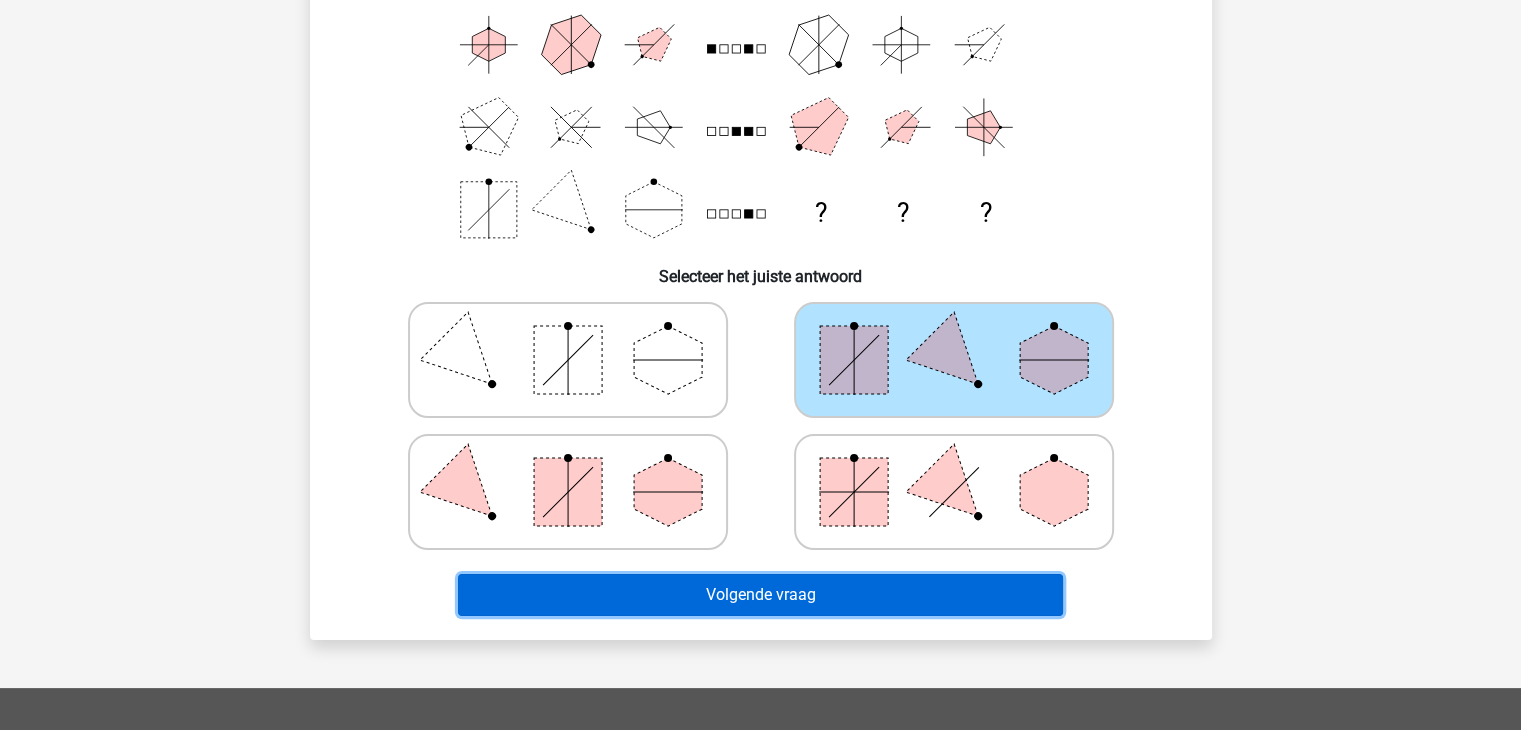click on "Volgende vraag" at bounding box center [760, 595] 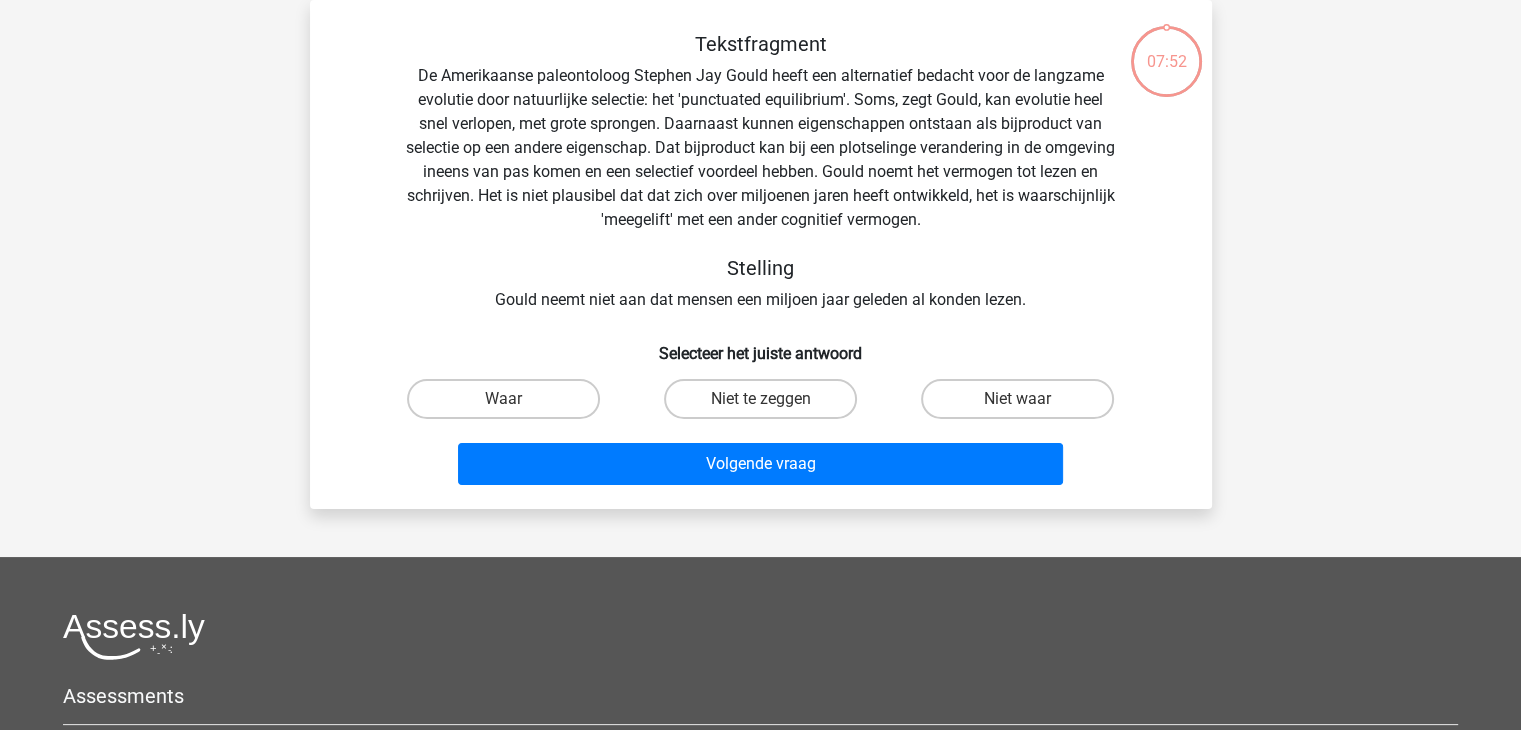 scroll, scrollTop: 92, scrollLeft: 0, axis: vertical 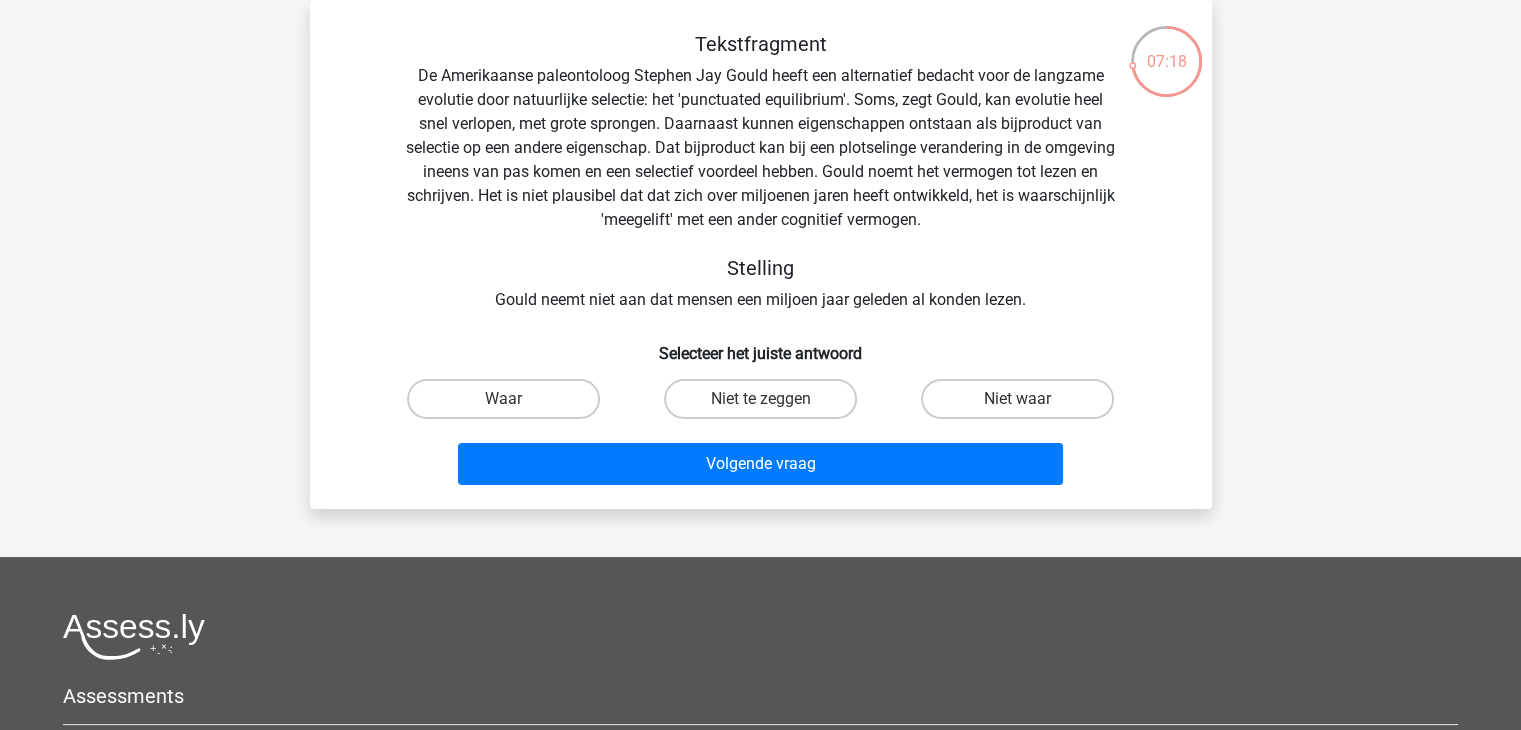 click on "Tekstfragment De Amerikaanse paleontoloog [FIRST] [LAST] heeft een alternatief bedacht voor de langzame evolutie door natuurlijke selectie: het 'punctuated equilibrium'. Soms, zegt [LAST], kan evolutie heel snel verlopen, met grote sprongen. Daarnaast kunnen eigenschappen ontstaan als bijproduct van selectie op een andere eigenschap. Dat bijproduct kan bij een plotselinge verandering in de omgeving ineens van pas komen en een selectief voordeel hebben. [LAST] noemt het vermogen tot lezen en schrijven. Het is niet plausibel dat dat zich over miljoenen jaren heeft ontwikkeld, het is waarschijnlijk 'meegelift' met een ander cognitief vermogen. Stelling [LAST] neemt niet aan dat mensen een miljoen jaar geleden al konden lezen." at bounding box center (761, 172) 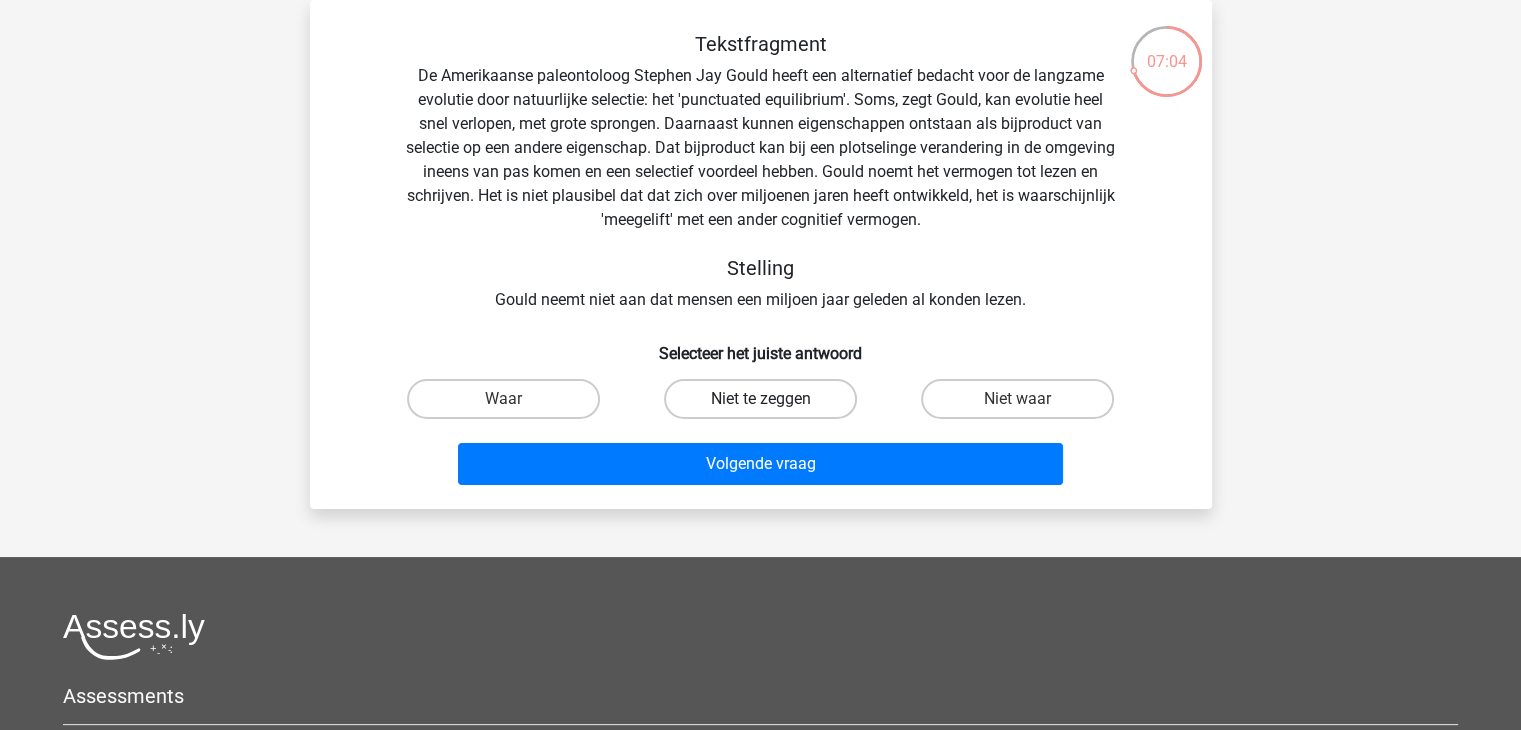 click on "Niet te zeggen" at bounding box center [760, 399] 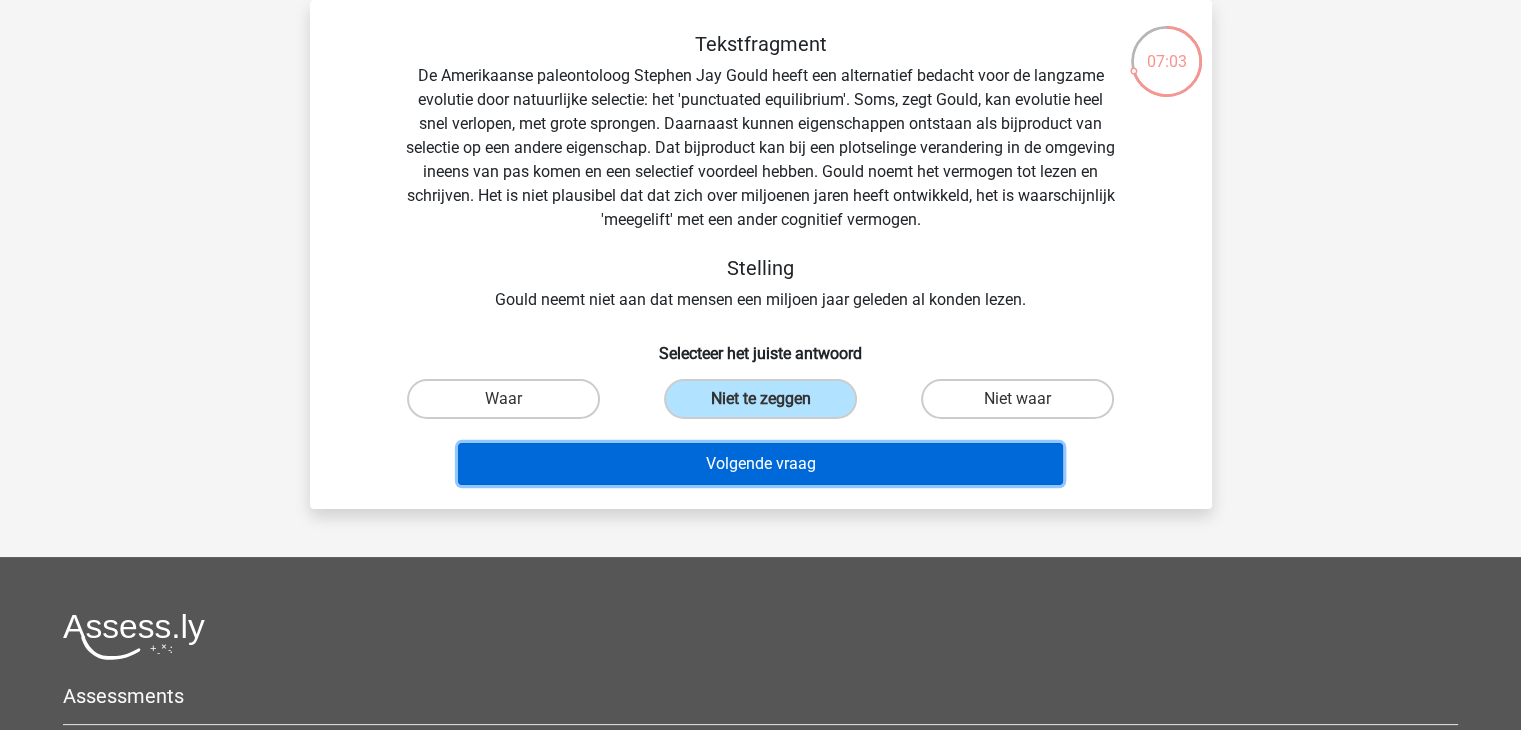 click on "Volgende vraag" at bounding box center (760, 464) 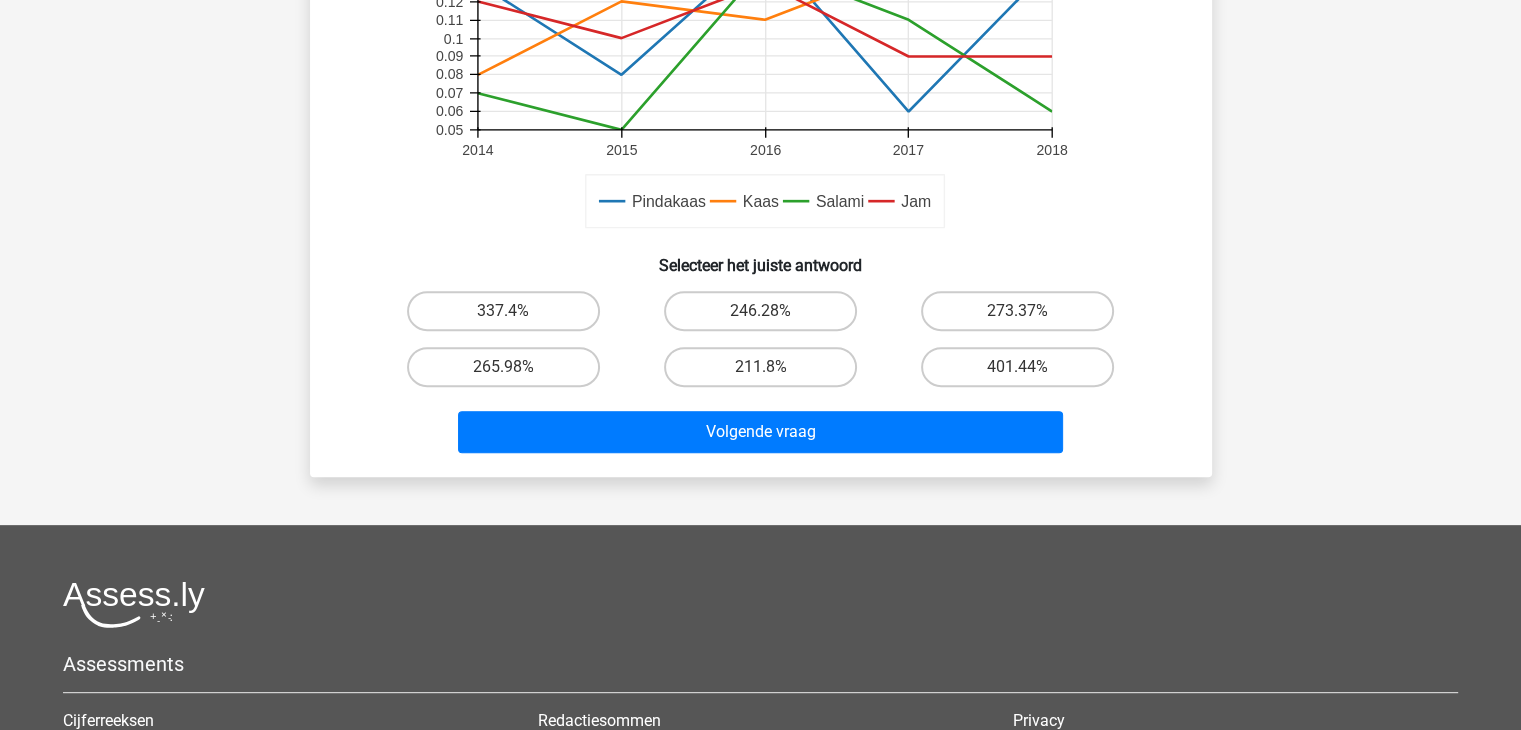 scroll, scrollTop: 665, scrollLeft: 0, axis: vertical 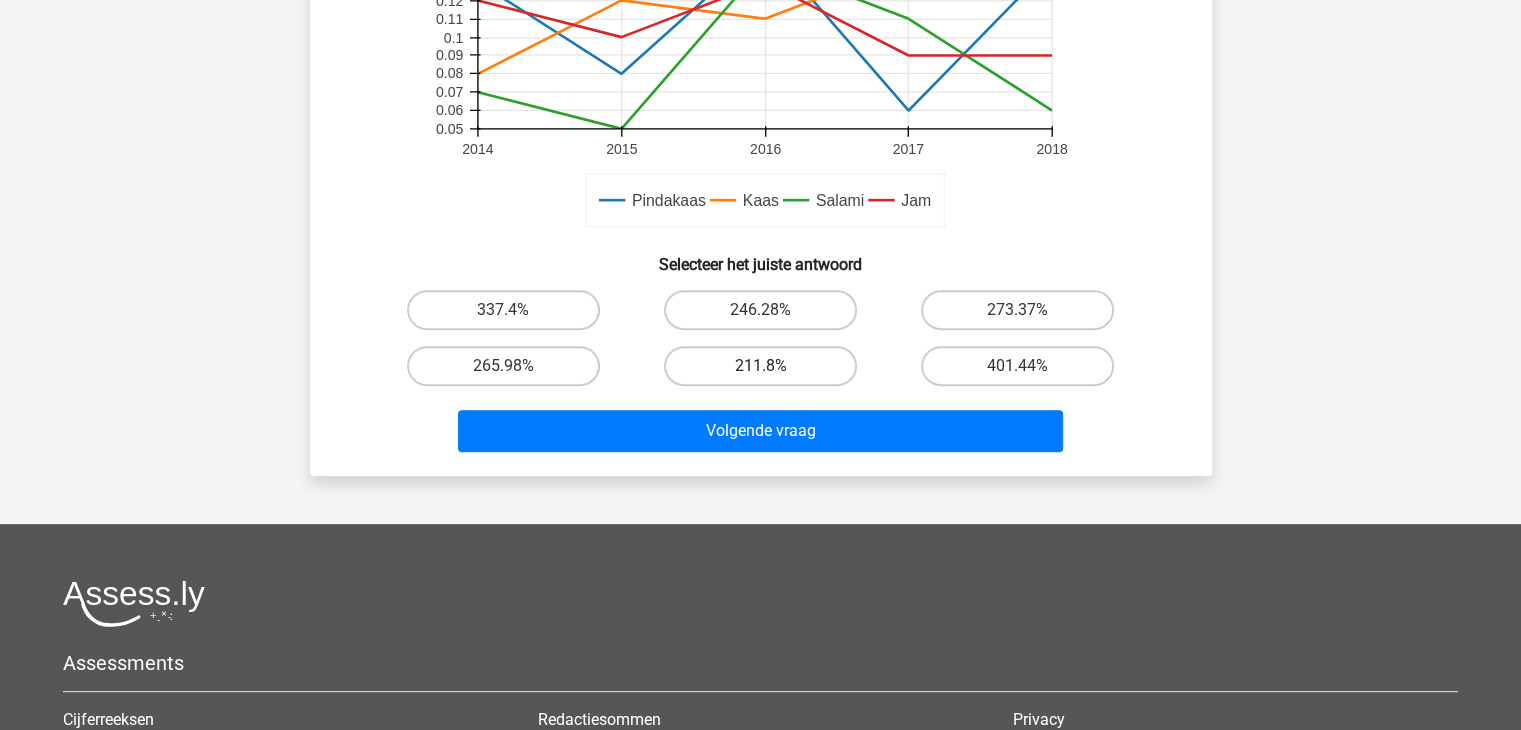 click on "211.8%" at bounding box center [760, 366] 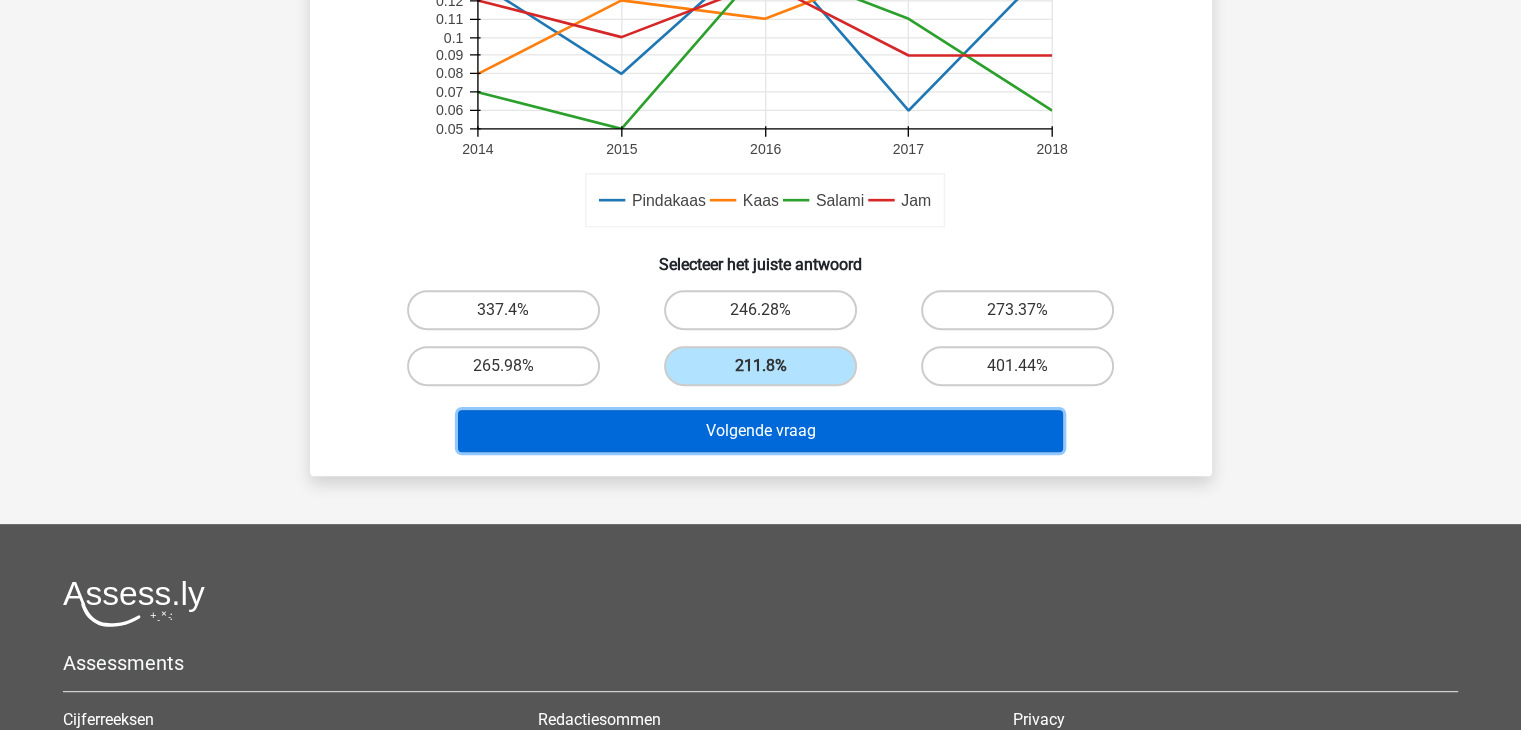click on "Volgende vraag" at bounding box center (760, 431) 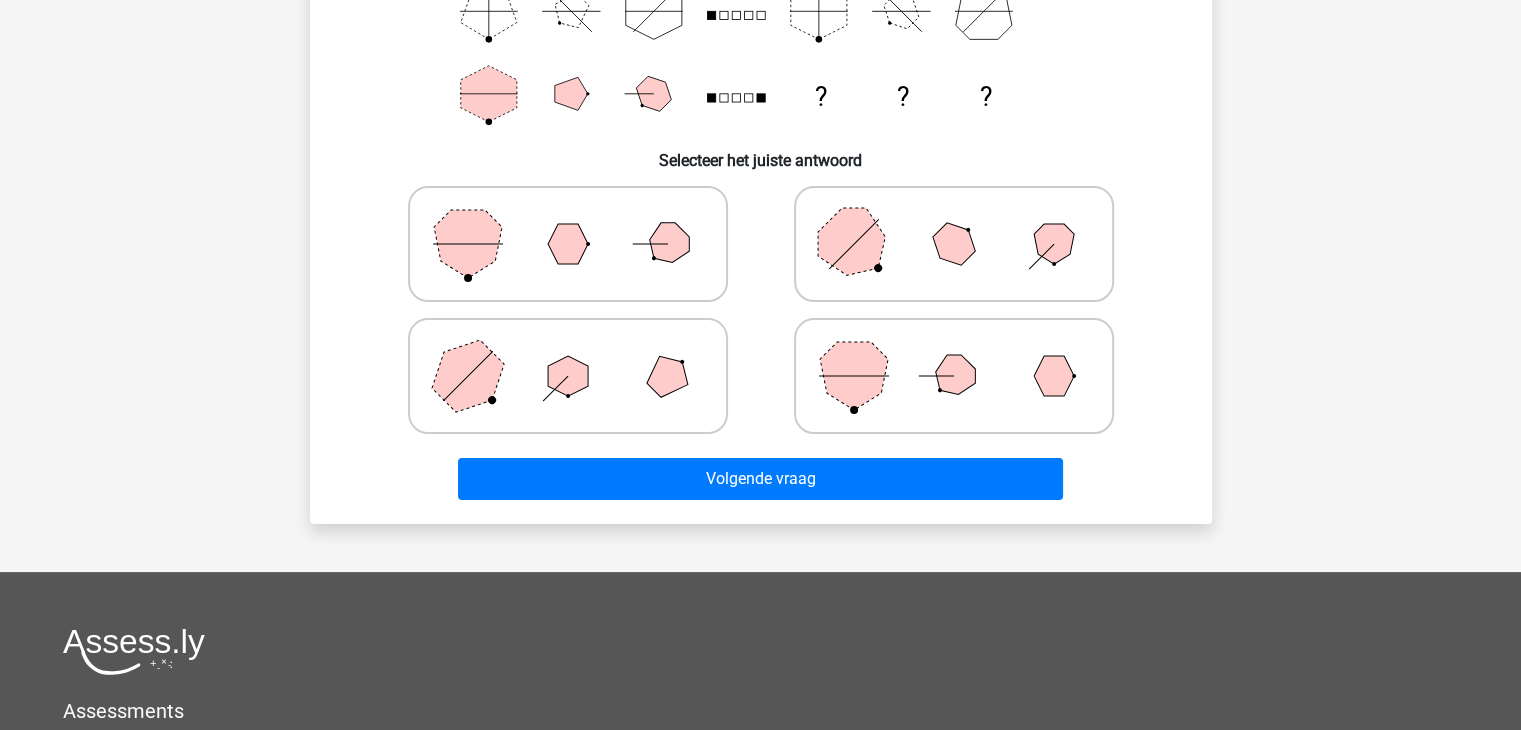 scroll, scrollTop: 380, scrollLeft: 0, axis: vertical 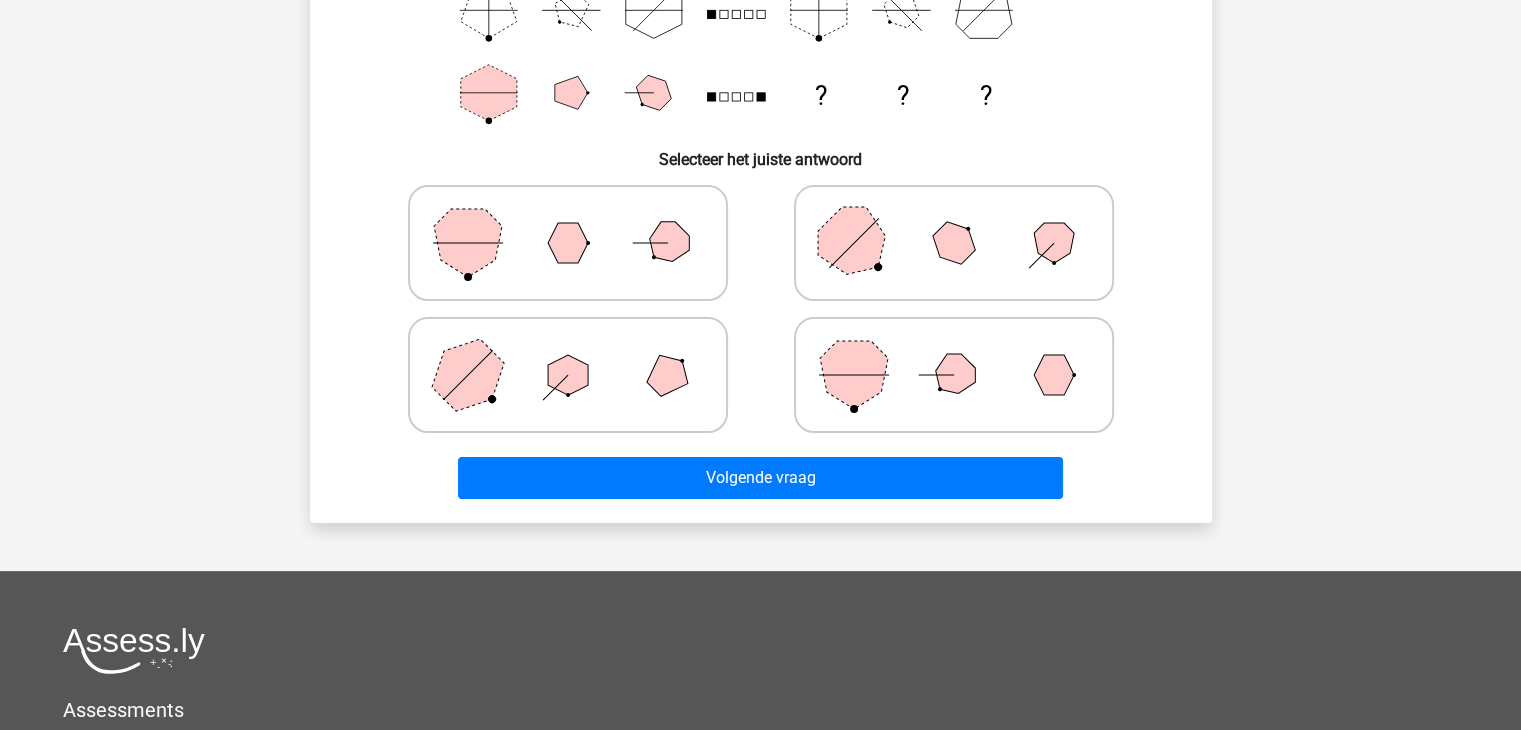 click 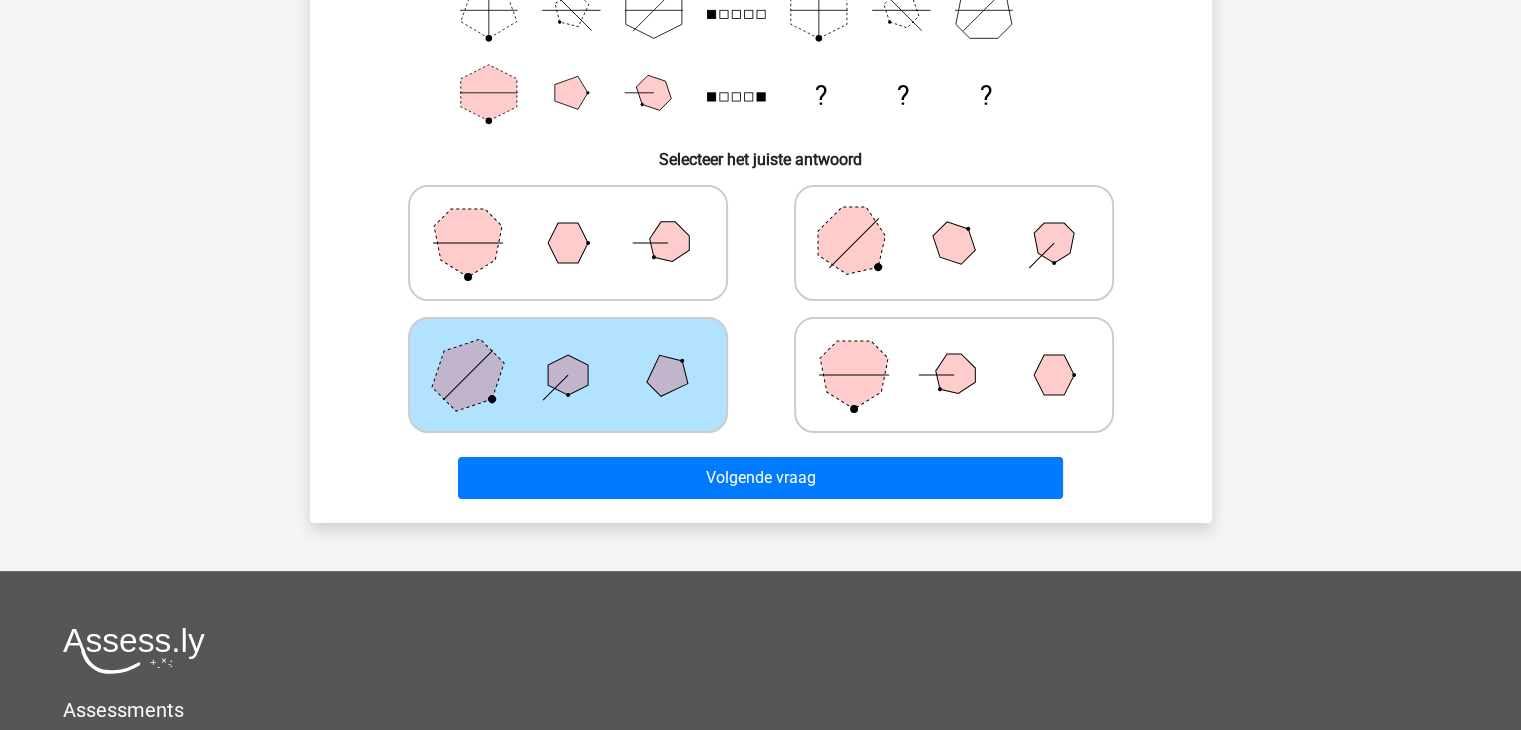 click on "Volgende vraag" at bounding box center [761, 482] 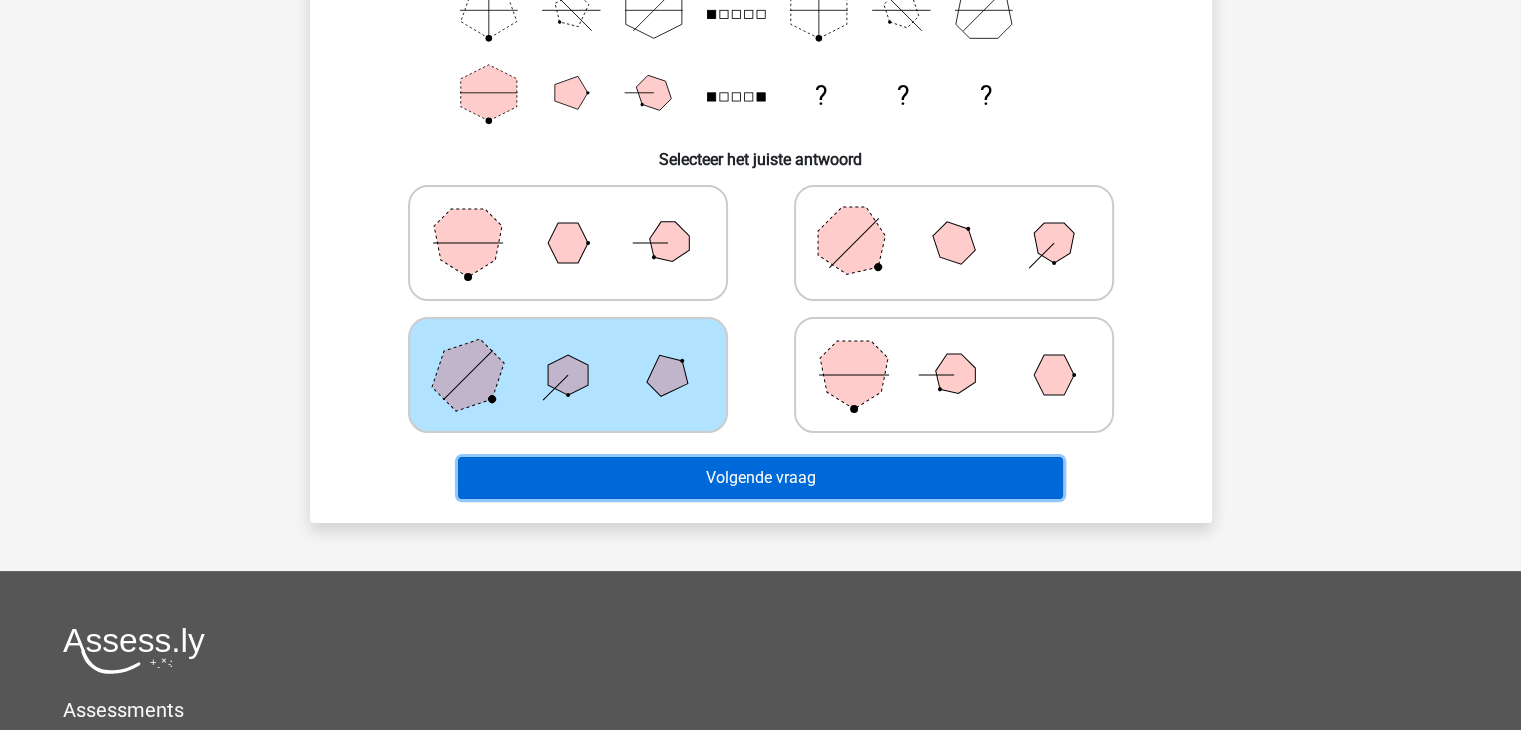 click on "Volgende vraag" at bounding box center [760, 478] 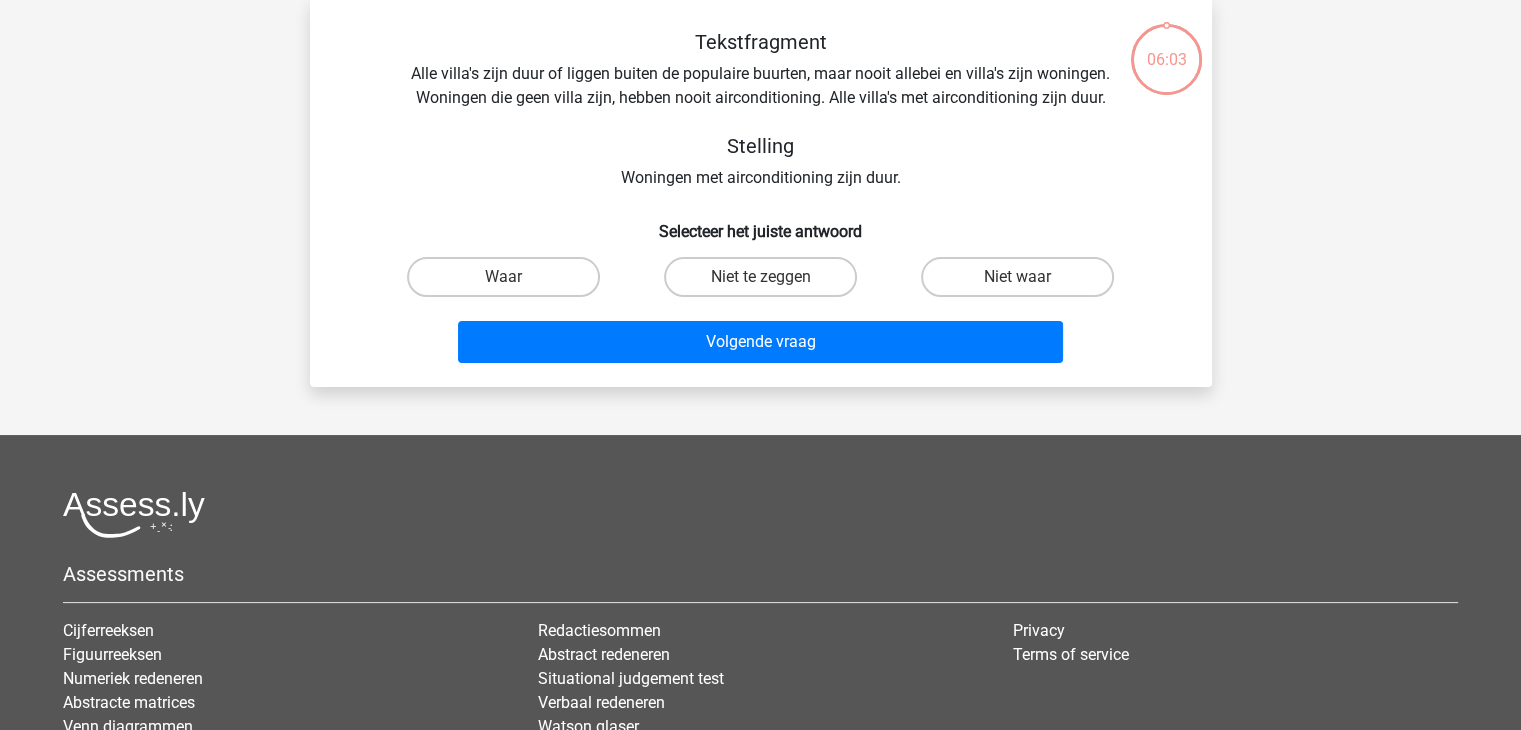 scroll, scrollTop: 92, scrollLeft: 0, axis: vertical 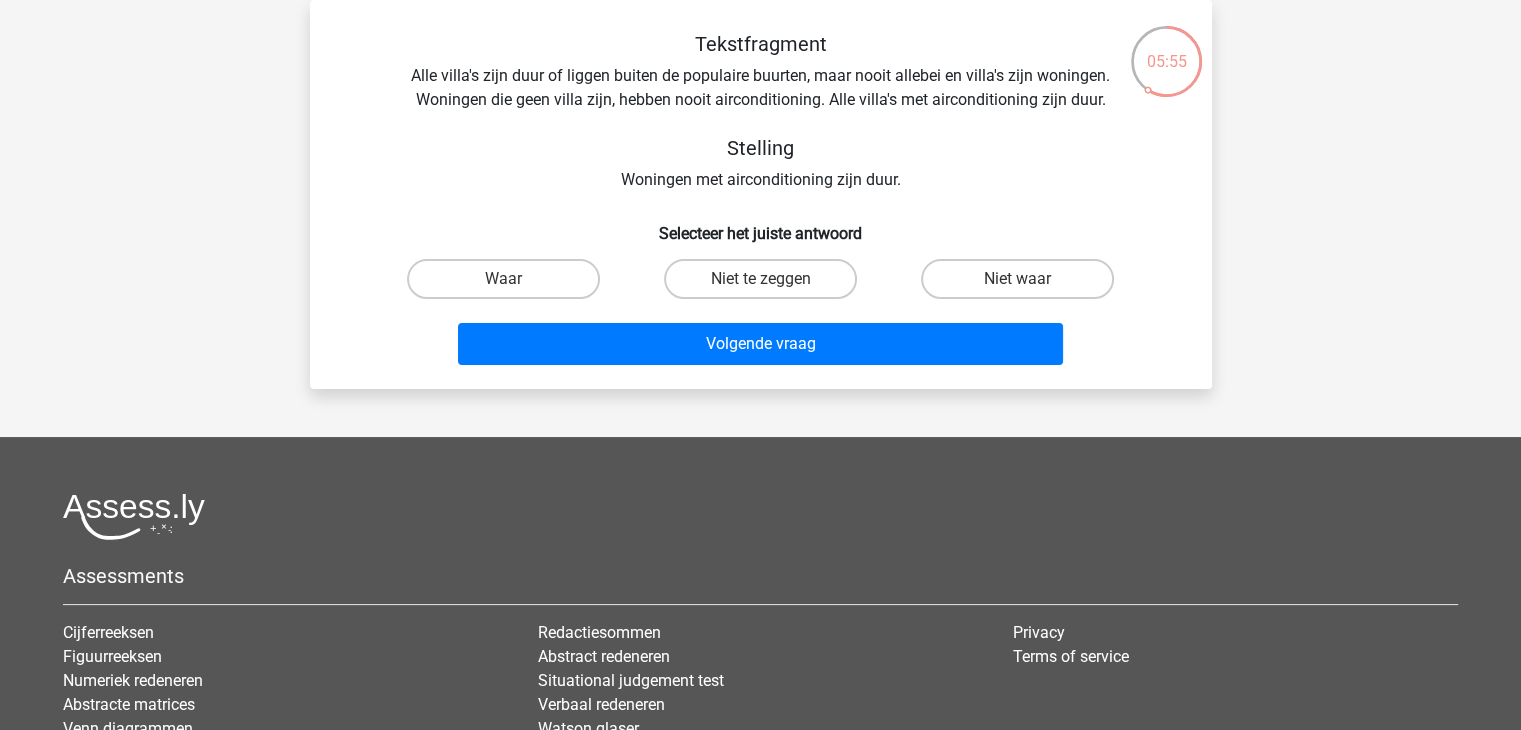 click on "Tekstfragment Alle villa's zijn duur of liggen buiten de populaire buurten, maar nooit allebei en villa's zijn woningen. Woningen die geen villa zijn, hebben nooit airconditioning. Alle villa's met airconditioning zijn duur. Stelling Woningen met airconditioning zijn duur." at bounding box center (761, 112) 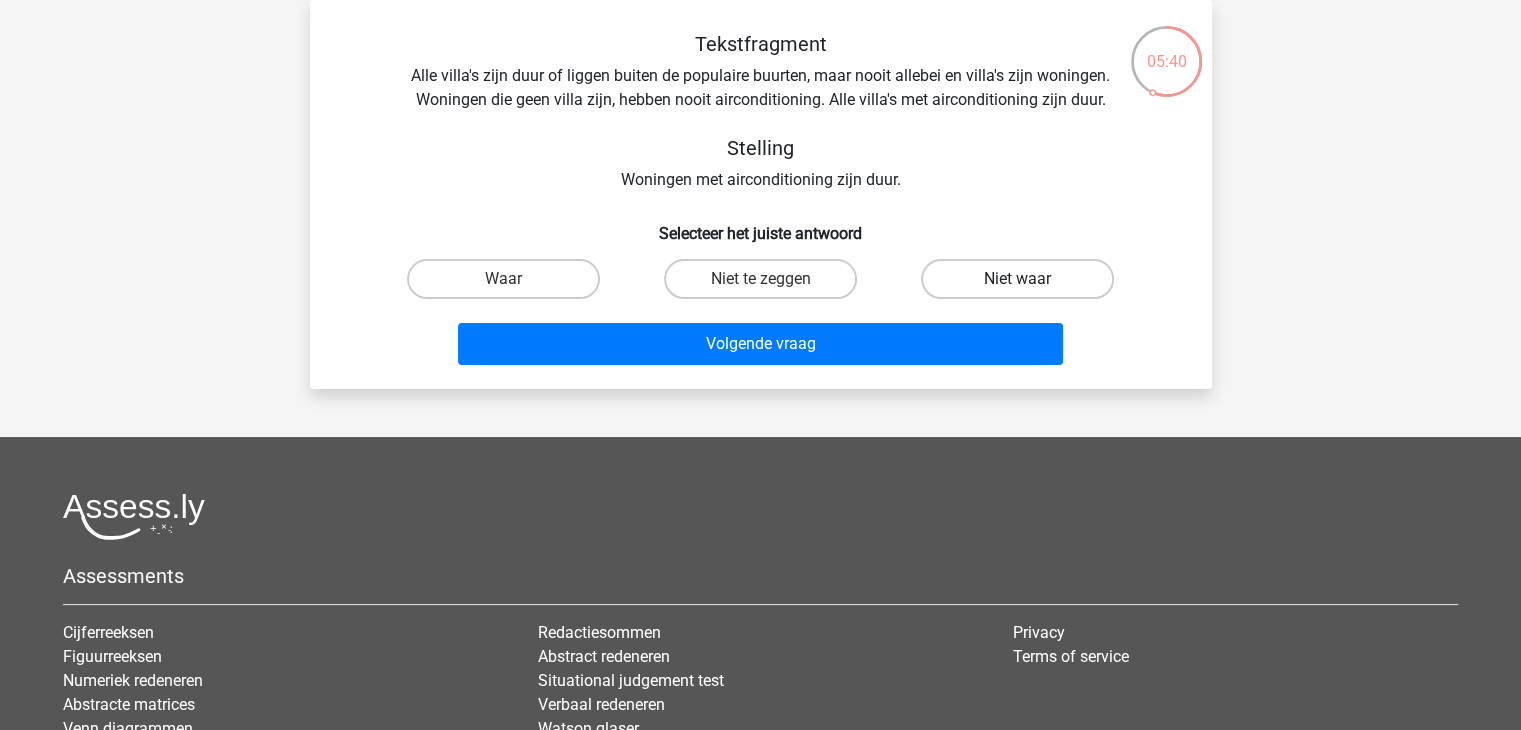 click on "Niet waar" at bounding box center (1017, 279) 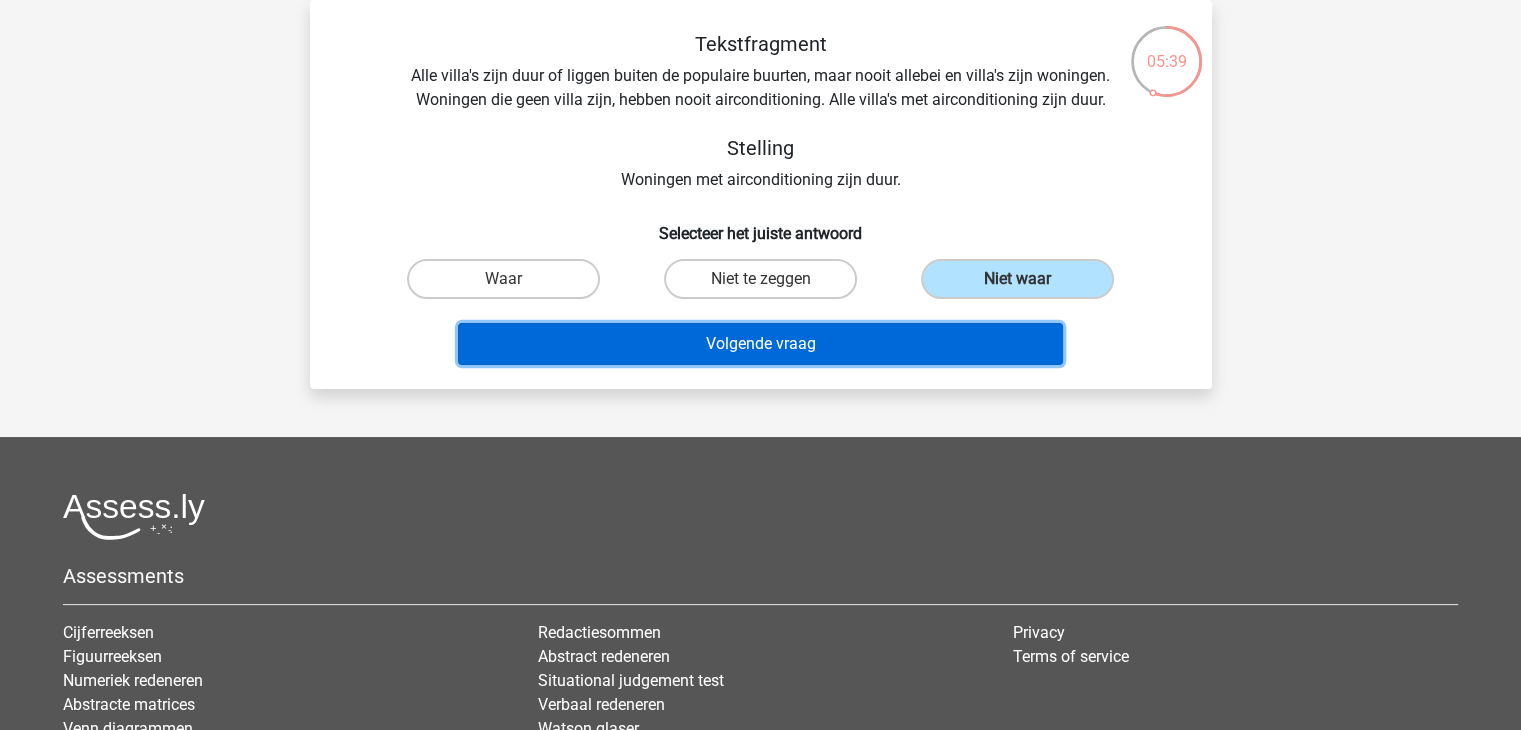 click on "Volgende vraag" at bounding box center [760, 344] 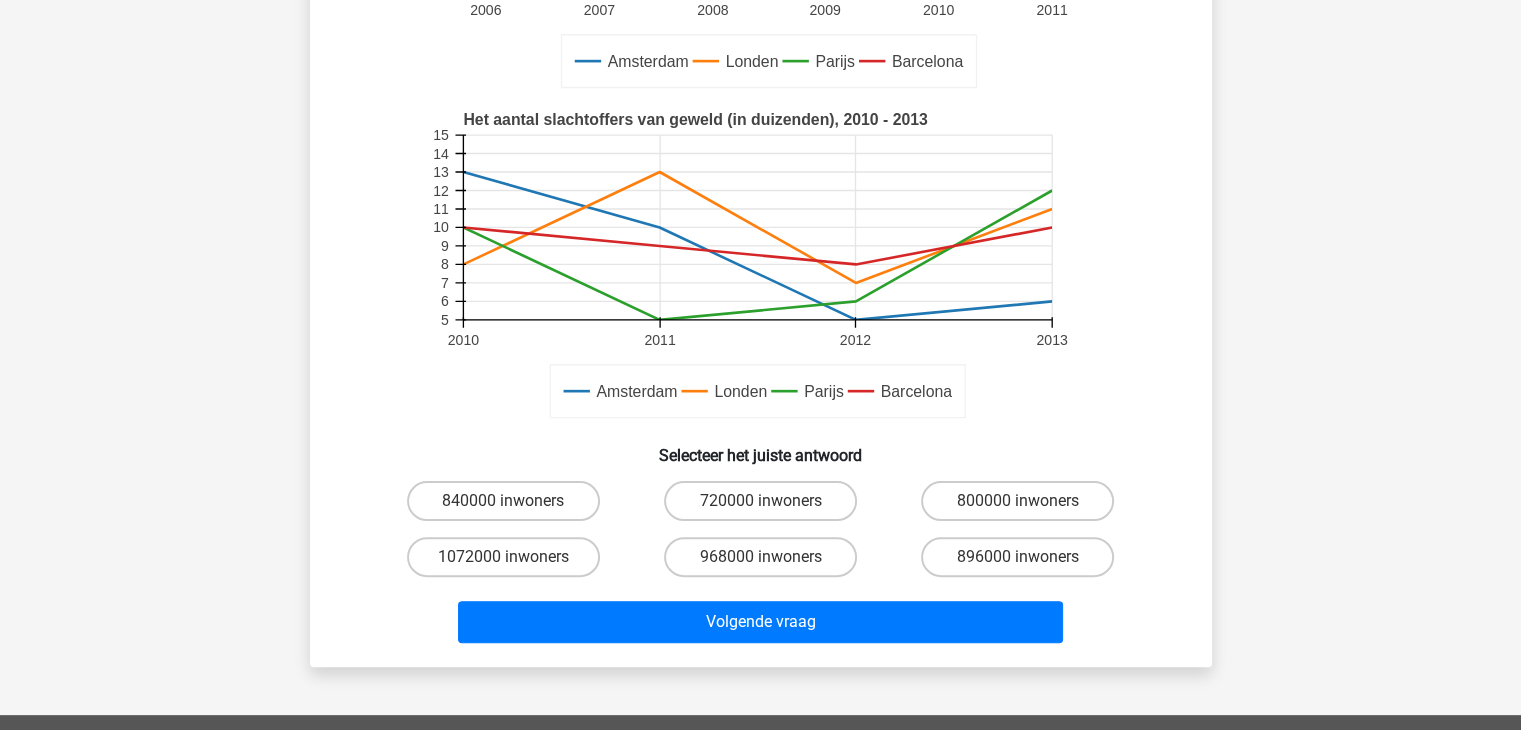 scroll, scrollTop: 511, scrollLeft: 0, axis: vertical 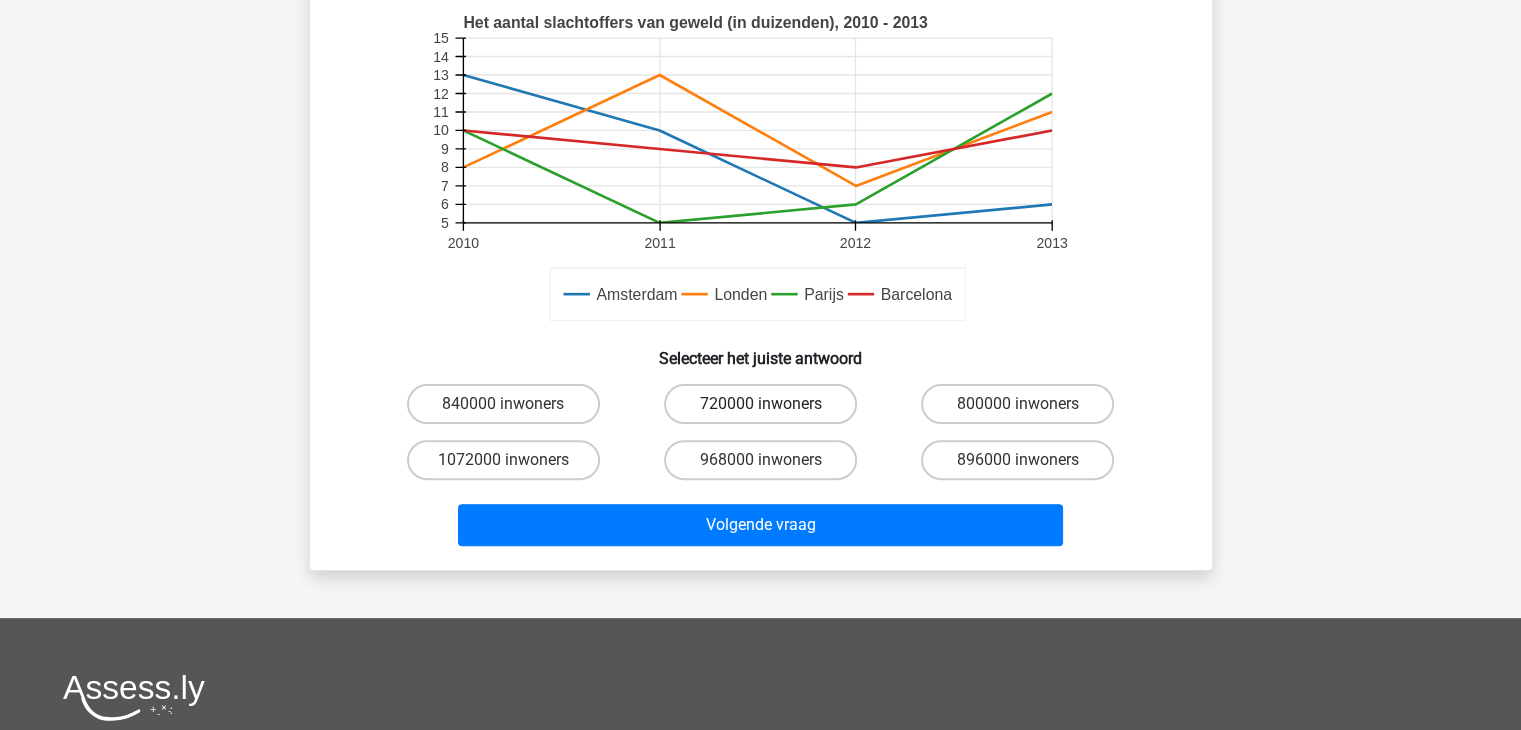click on "720000 inwoners" at bounding box center [760, 404] 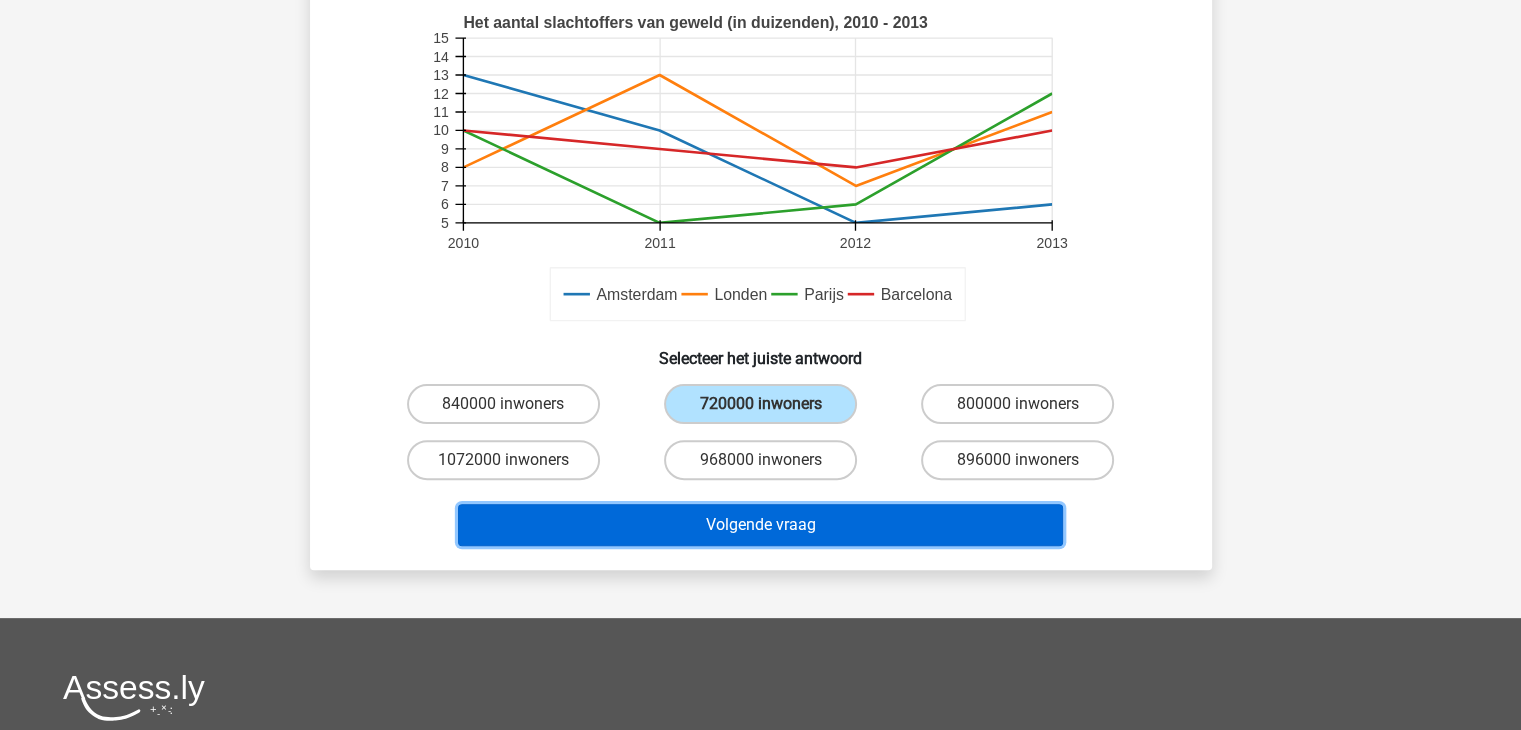 click on "Volgende vraag" at bounding box center (760, 525) 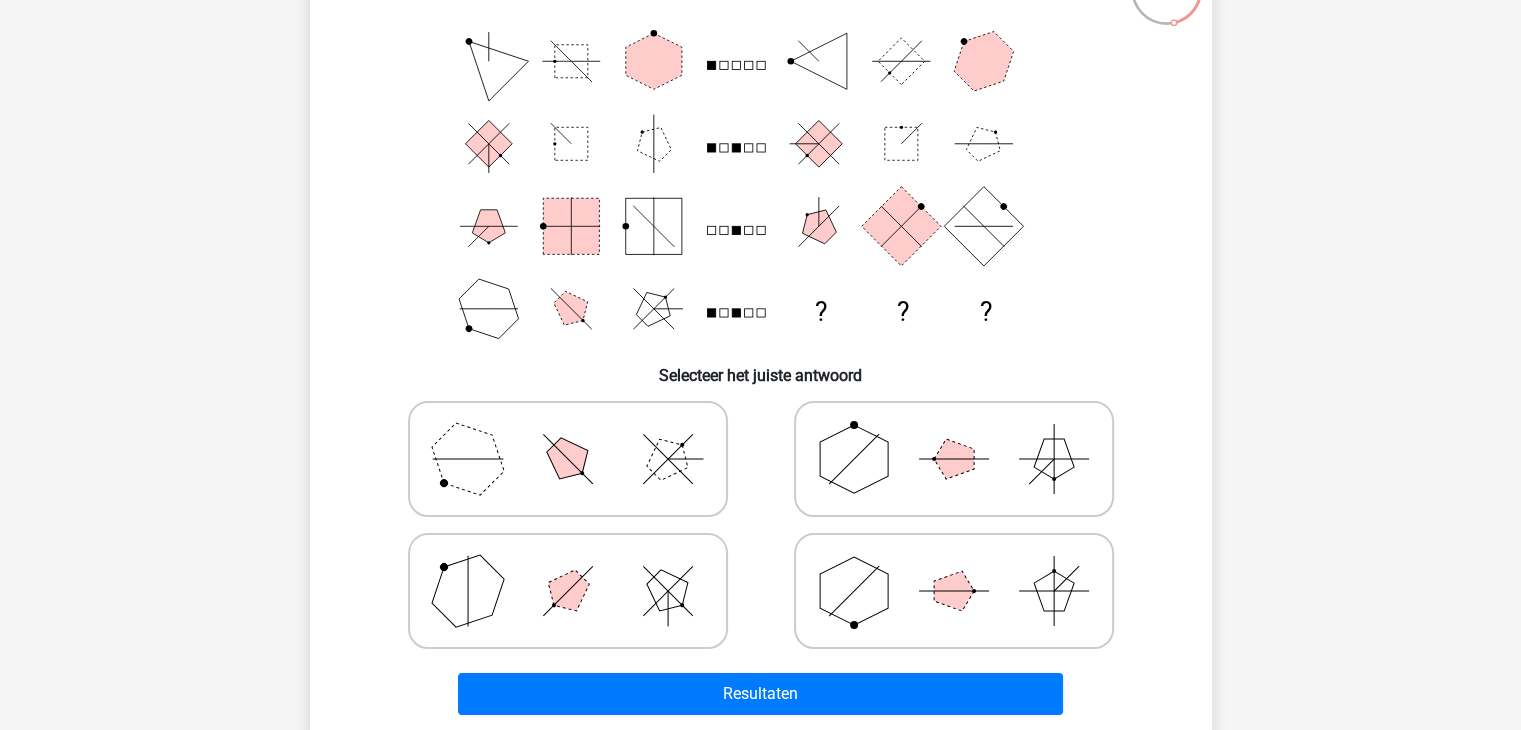 scroll, scrollTop: 167, scrollLeft: 0, axis: vertical 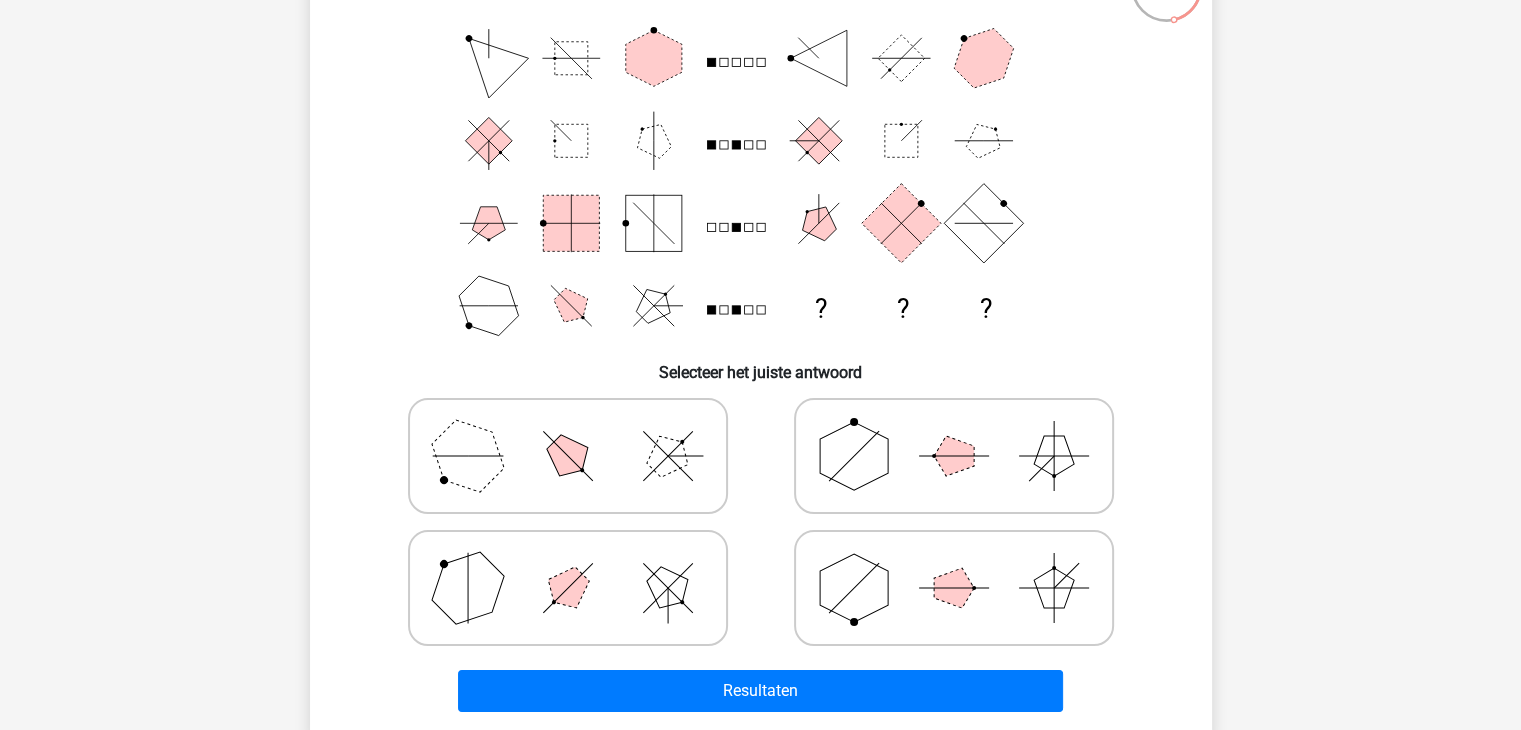 click 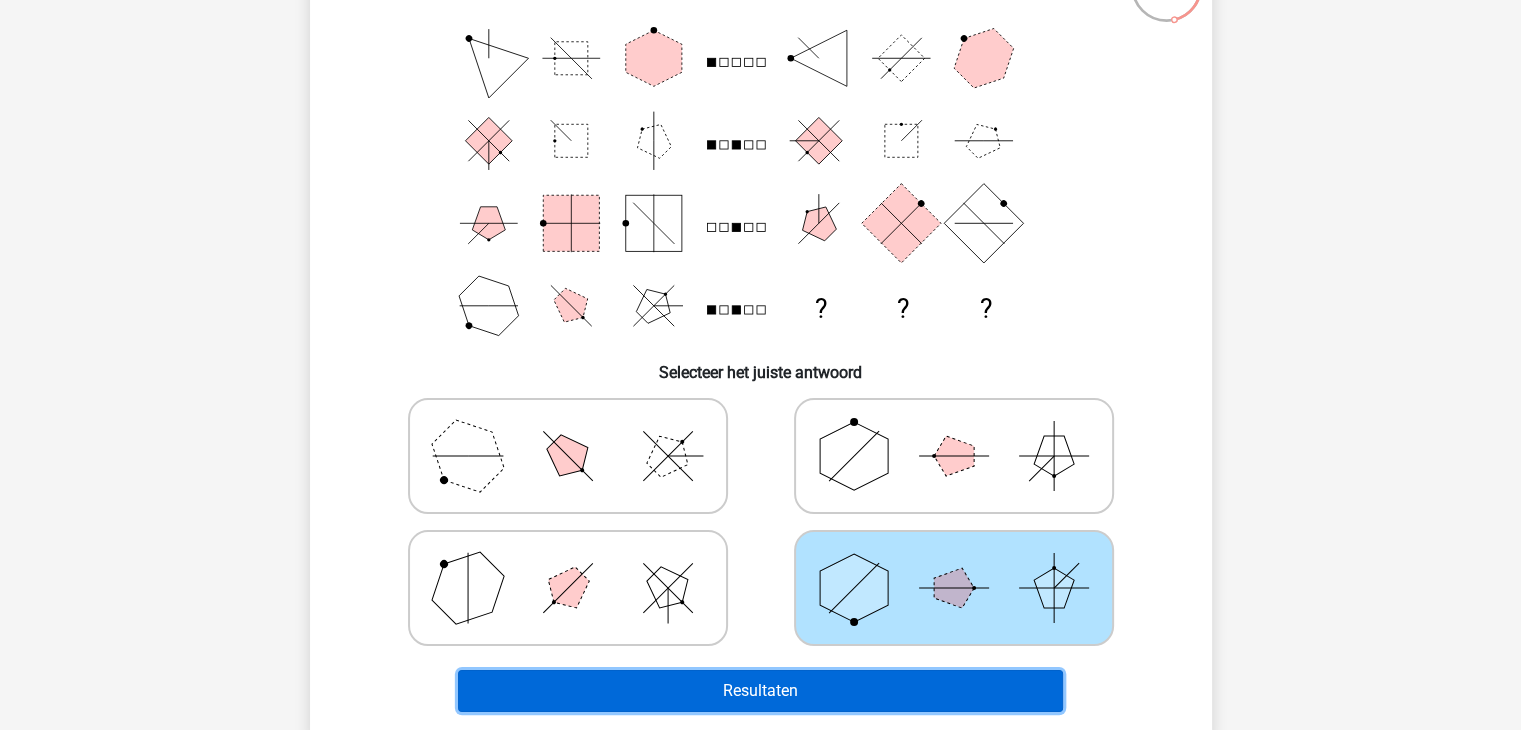 click on "Resultaten" at bounding box center [760, 691] 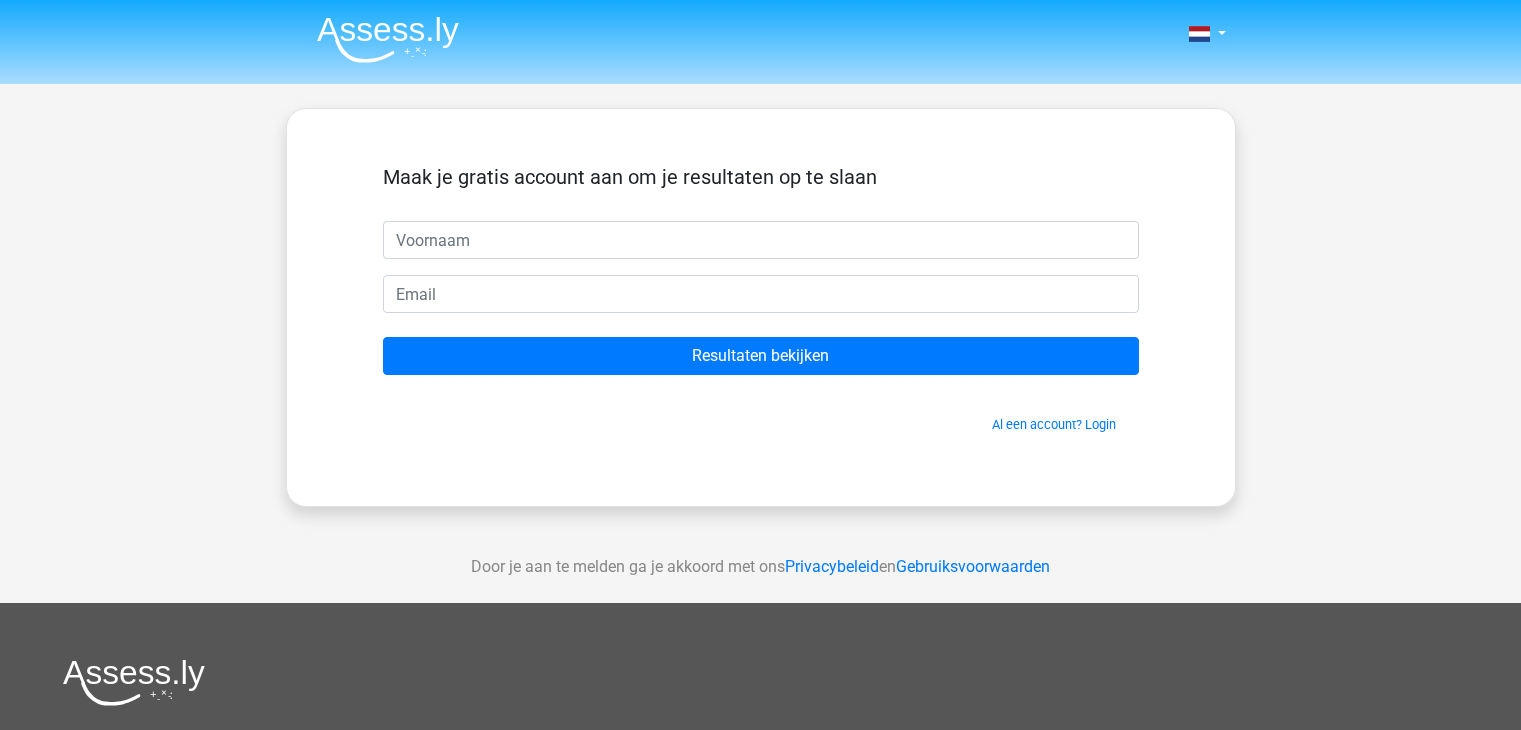 scroll, scrollTop: 0, scrollLeft: 0, axis: both 